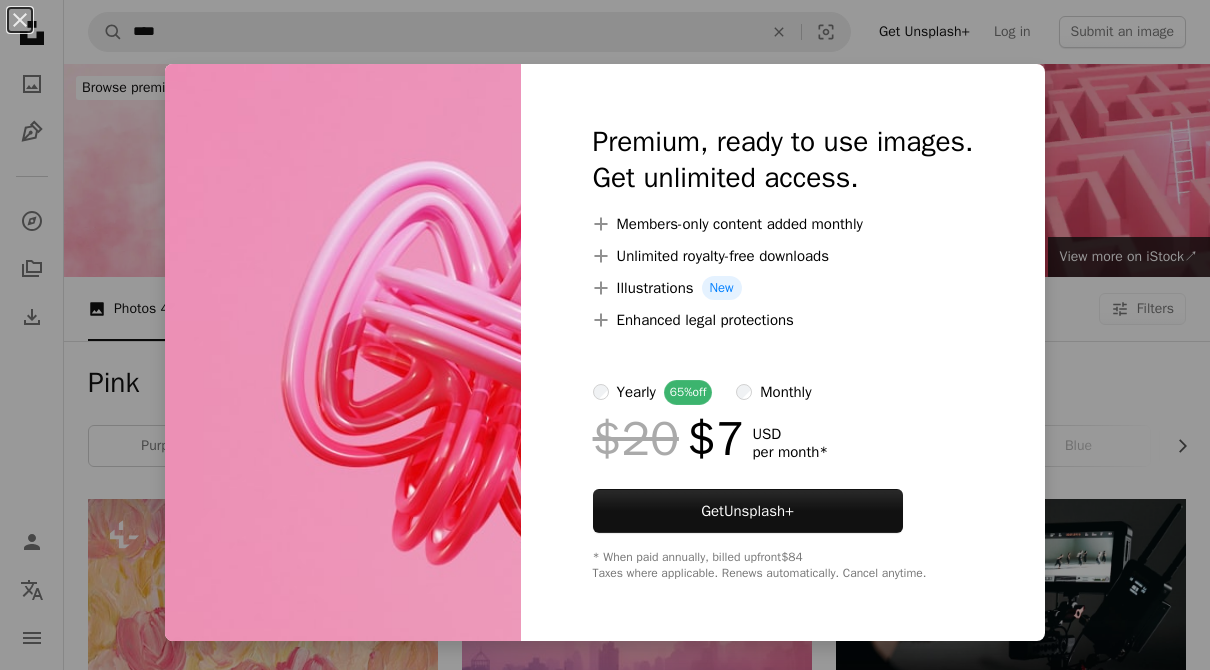 scroll, scrollTop: 43815, scrollLeft: 0, axis: vertical 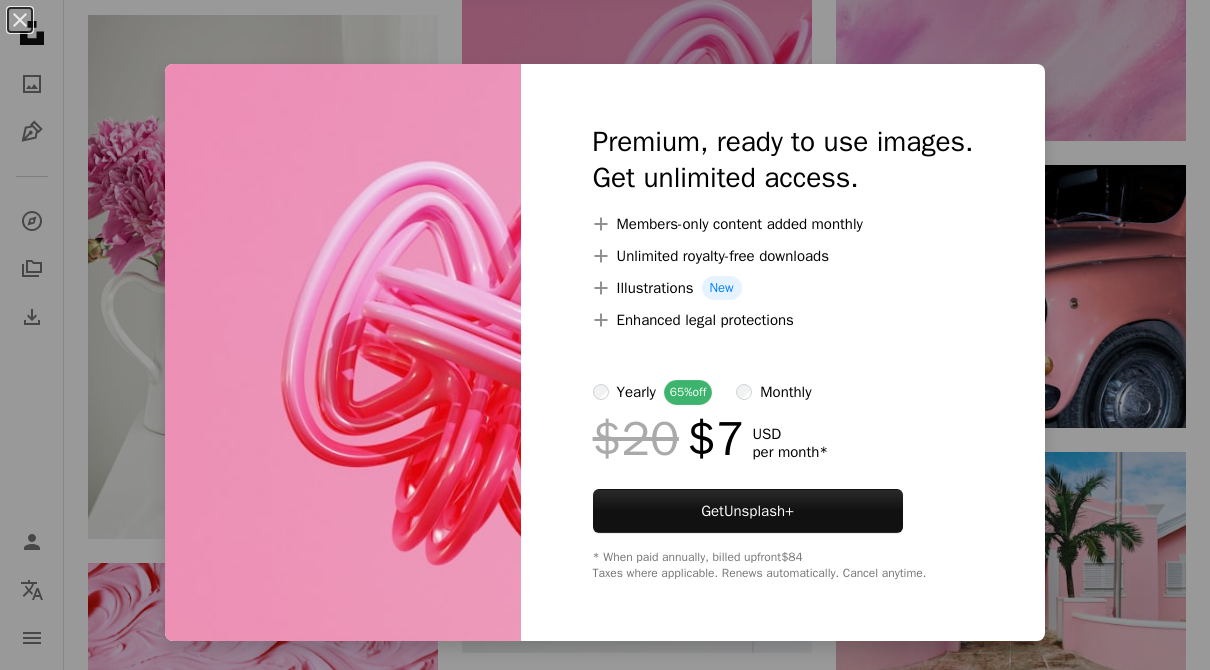 click on "An X shape Premium, ready to use images. Get unlimited access. A plus sign Members-only content added monthly A plus sign Unlimited royalty-free downloads A plus sign Illustrations  New A plus sign Enhanced legal protections yearly 65%  off monthly $20   $7 USD per month * Get  Unsplash+ * When paid annually, billed upfront  $84 Taxes where applicable. Renews automatically. Cancel anytime." at bounding box center (605, 335) 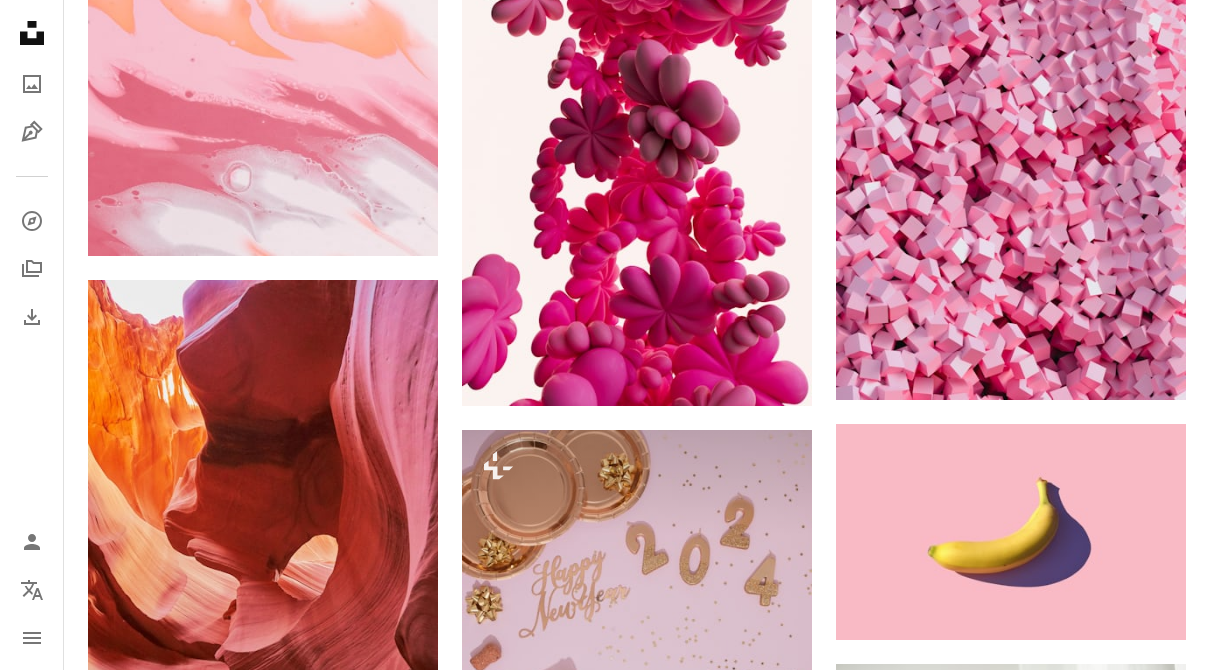 scroll, scrollTop: 89980, scrollLeft: 0, axis: vertical 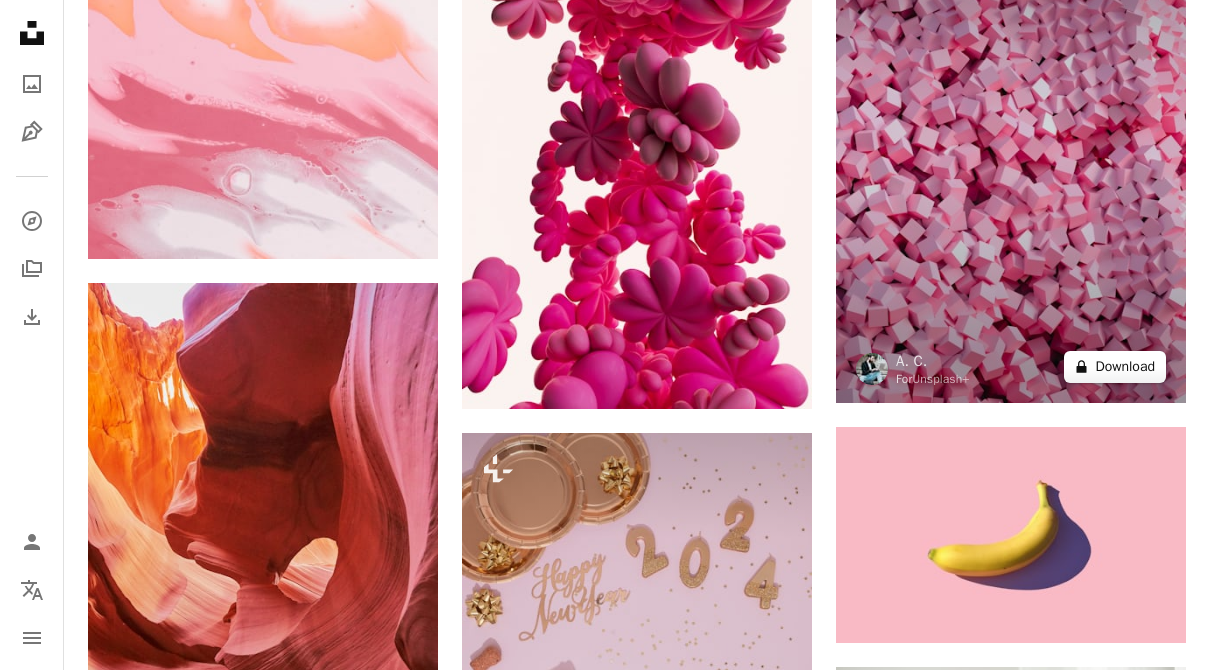 click on "A lock Download" at bounding box center (1115, 367) 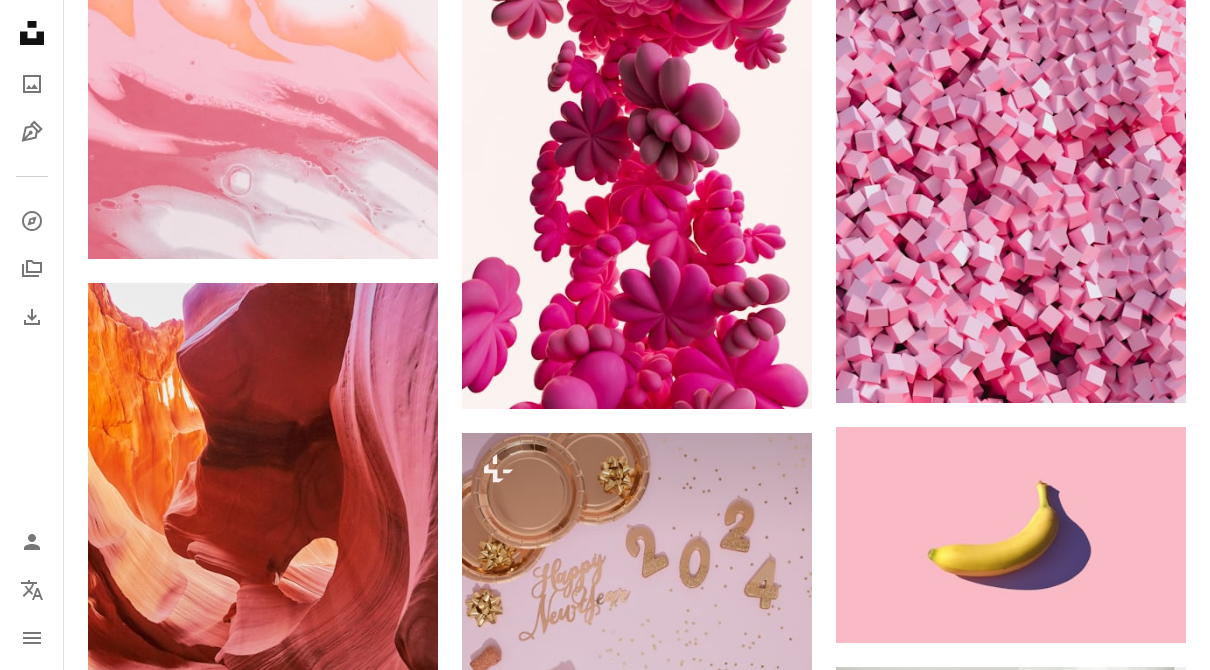 click on "An X shape Premium, ready to use images. Get unlimited access. A plus sign Members-only content added monthly A plus sign Unlimited royalty-free downloads A plus sign Illustrations  New A plus sign Enhanced legal protections yearly 65%  off monthly $20   $7 USD per month * Get  Unsplash+ * When paid annually, billed upfront  $84 Taxes where applicable. Renews automatically. Cancel anytime." at bounding box center [605, 3936] 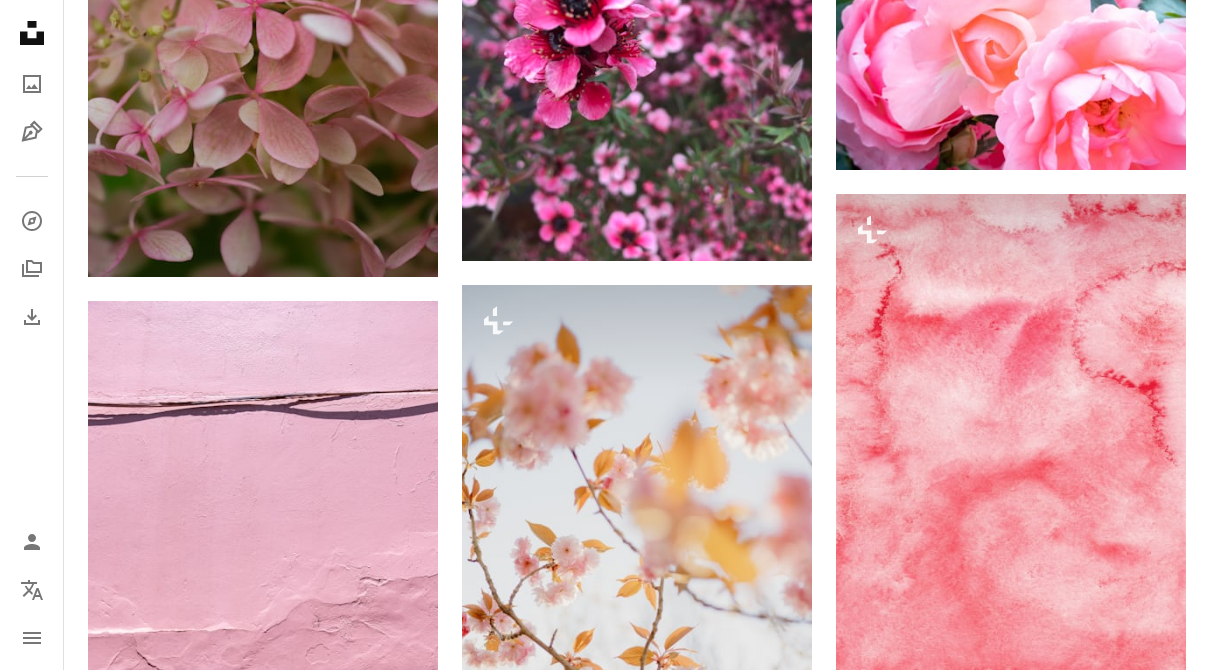 scroll, scrollTop: 108903, scrollLeft: 0, axis: vertical 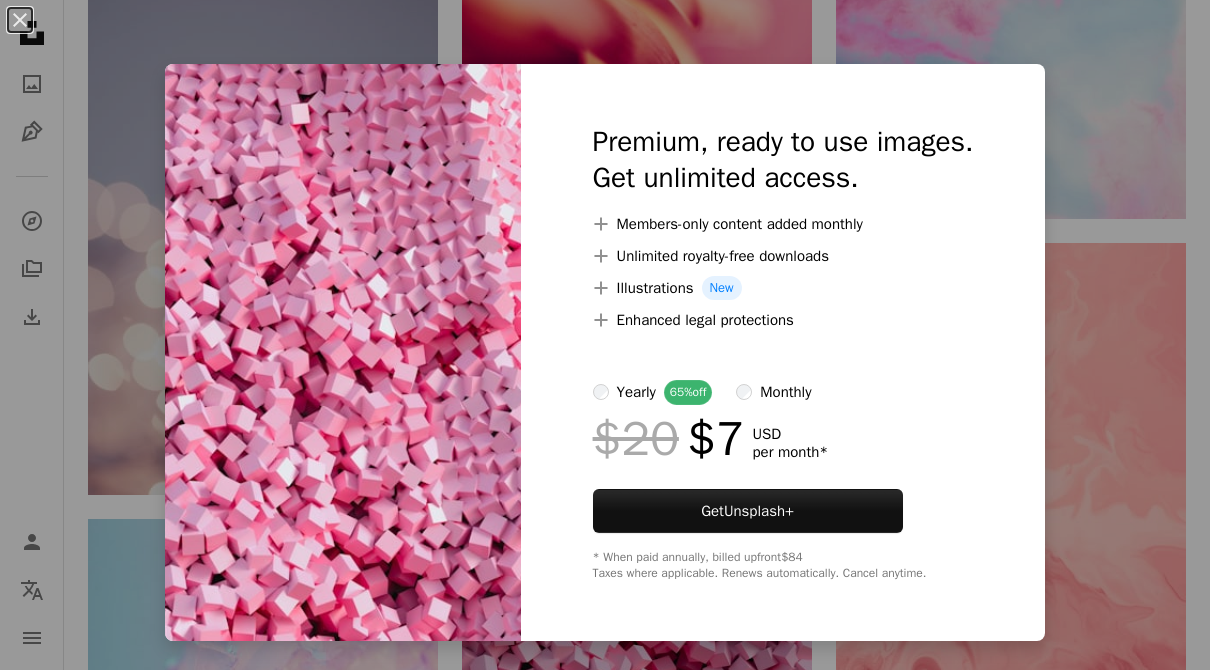 click on "An X shape Premium, ready to use images. Get unlimited access. A plus sign Members-only content added monthly A plus sign Unlimited royalty-free downloads A plus sign Illustrations  New A plus sign Enhanced legal protections yearly 65%  off monthly $20   $7 USD per month * Get  Unsplash+ * When paid annually, billed upfront  $84 Taxes where applicable. Renews automatically. Cancel anytime." at bounding box center (605, 335) 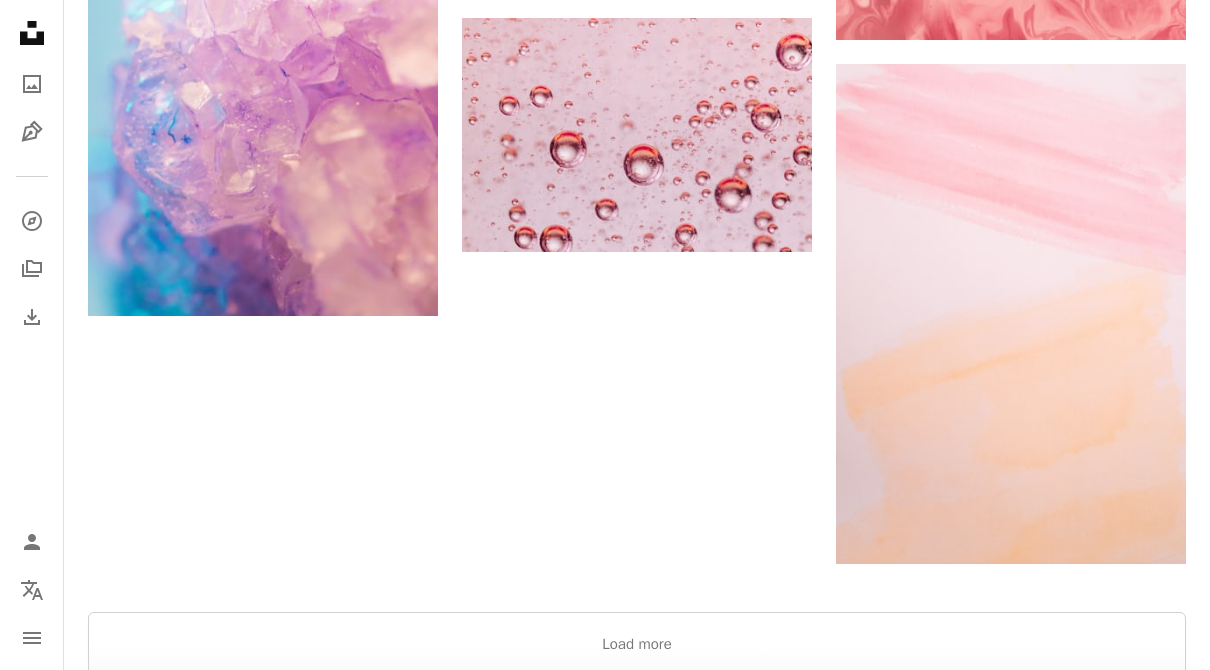 scroll, scrollTop: 3199, scrollLeft: 0, axis: vertical 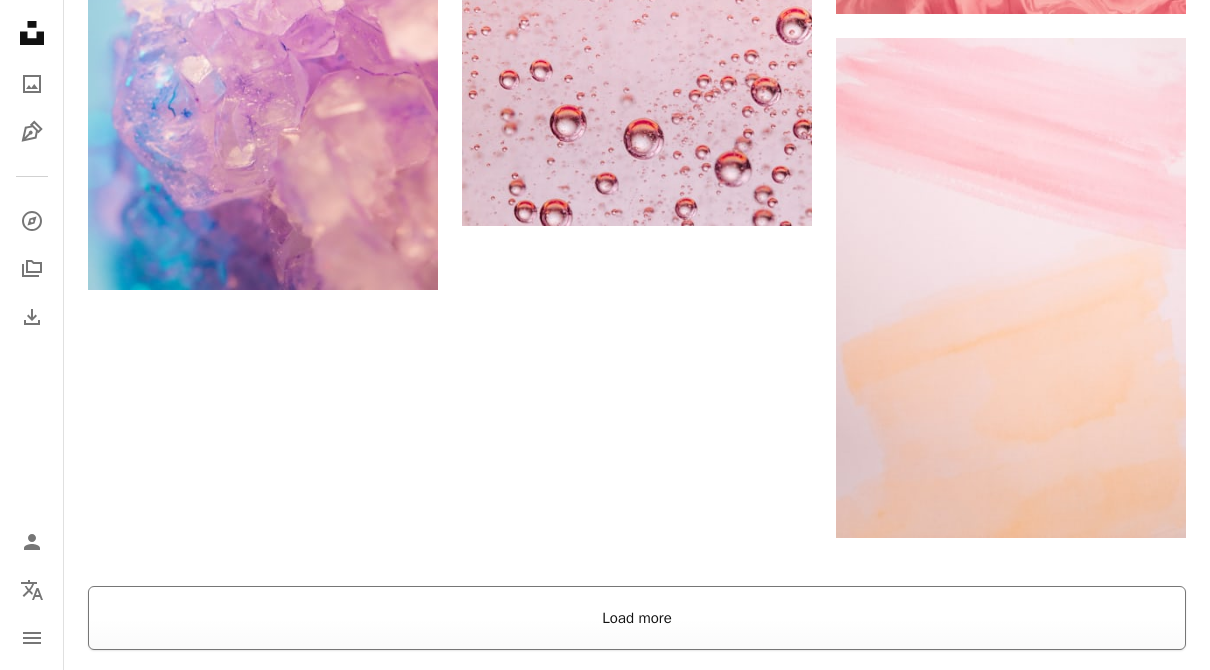 click on "Load more" at bounding box center (637, 618) 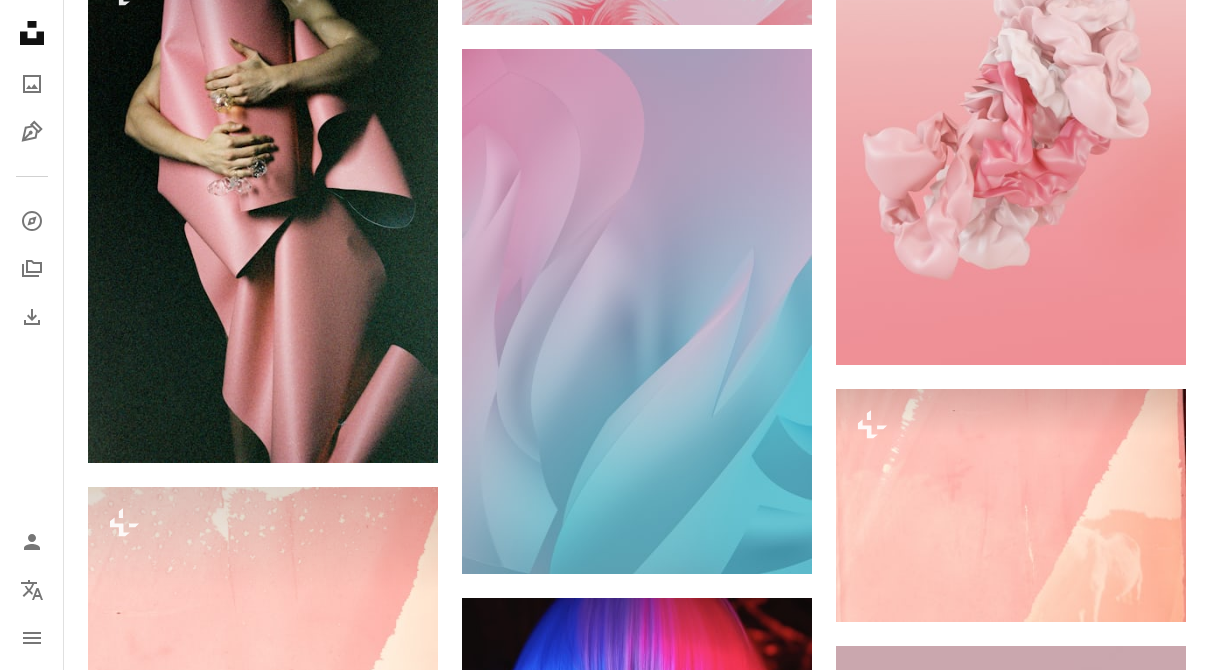 scroll, scrollTop: 42427, scrollLeft: 0, axis: vertical 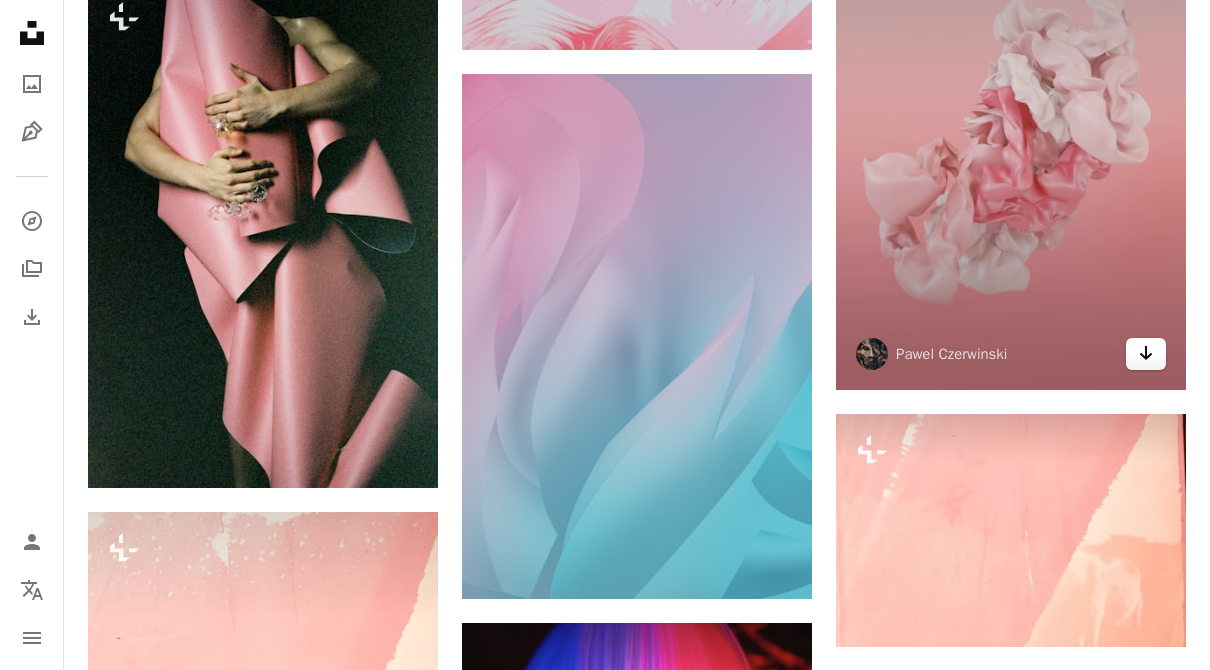 click 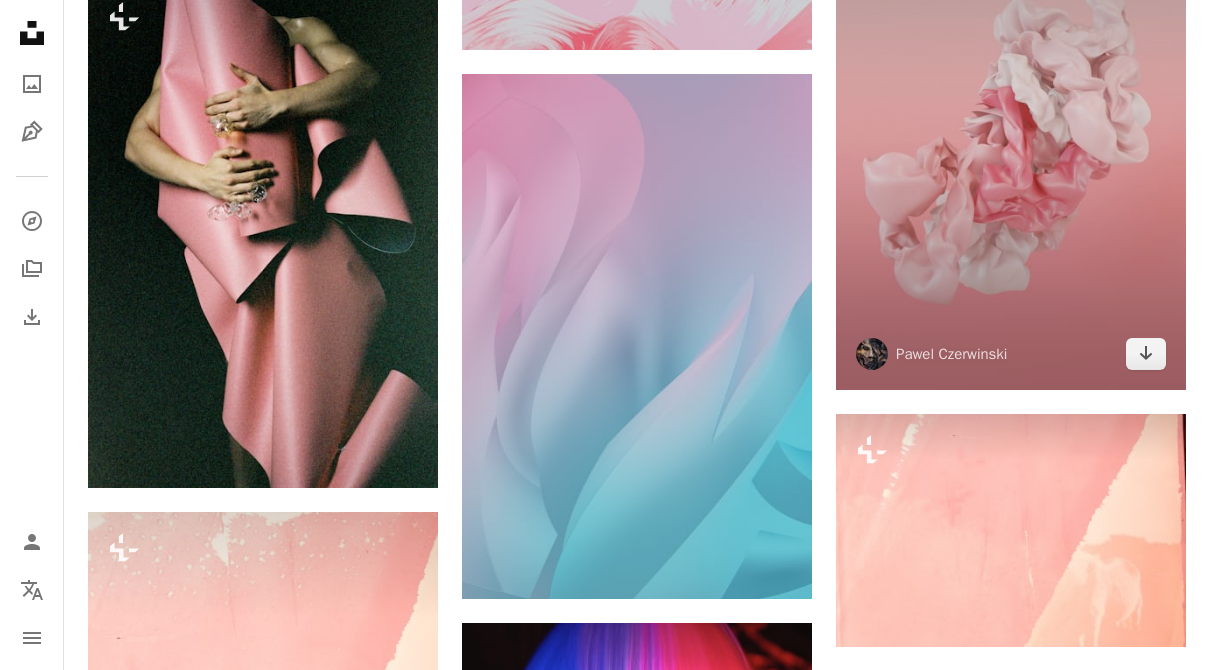 click at bounding box center (1011, 127) 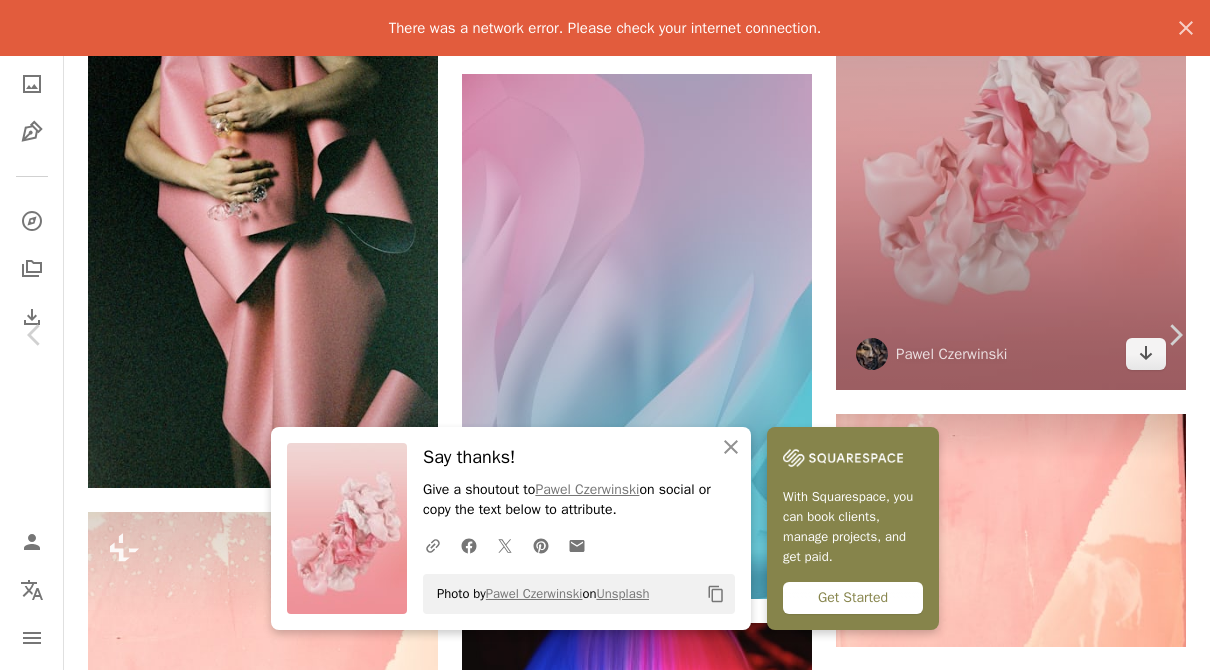 scroll, scrollTop: 0, scrollLeft: 0, axis: both 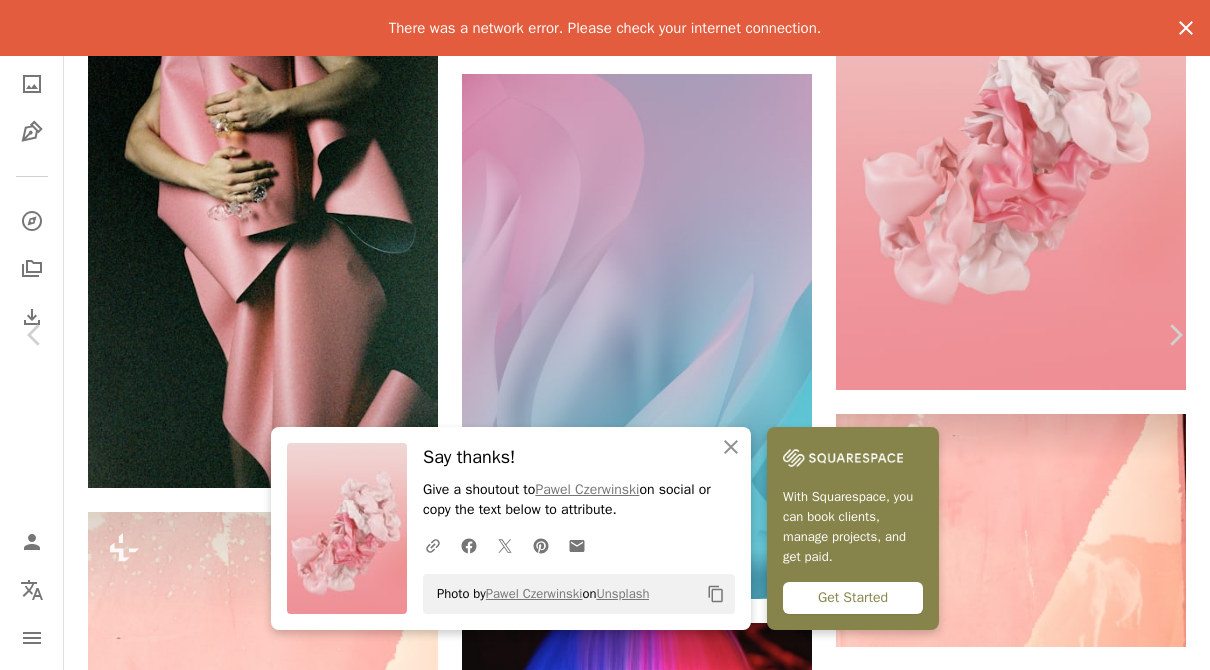 click on "An X shape" 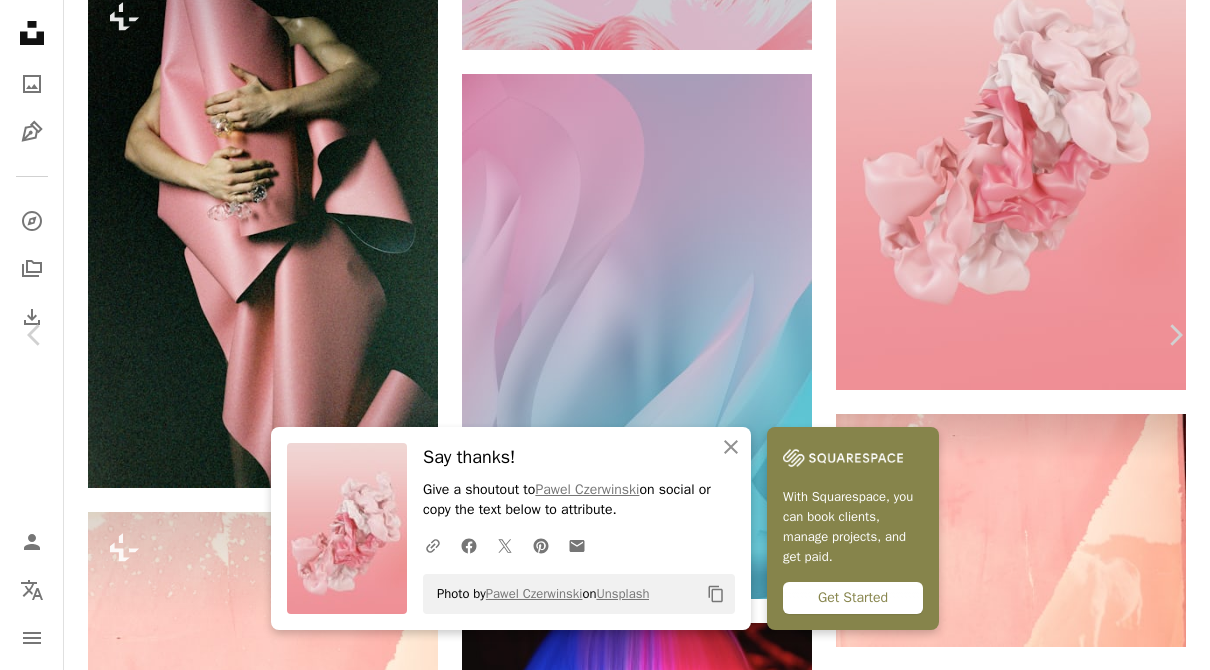 click on "Download free" at bounding box center (1011, 4673) 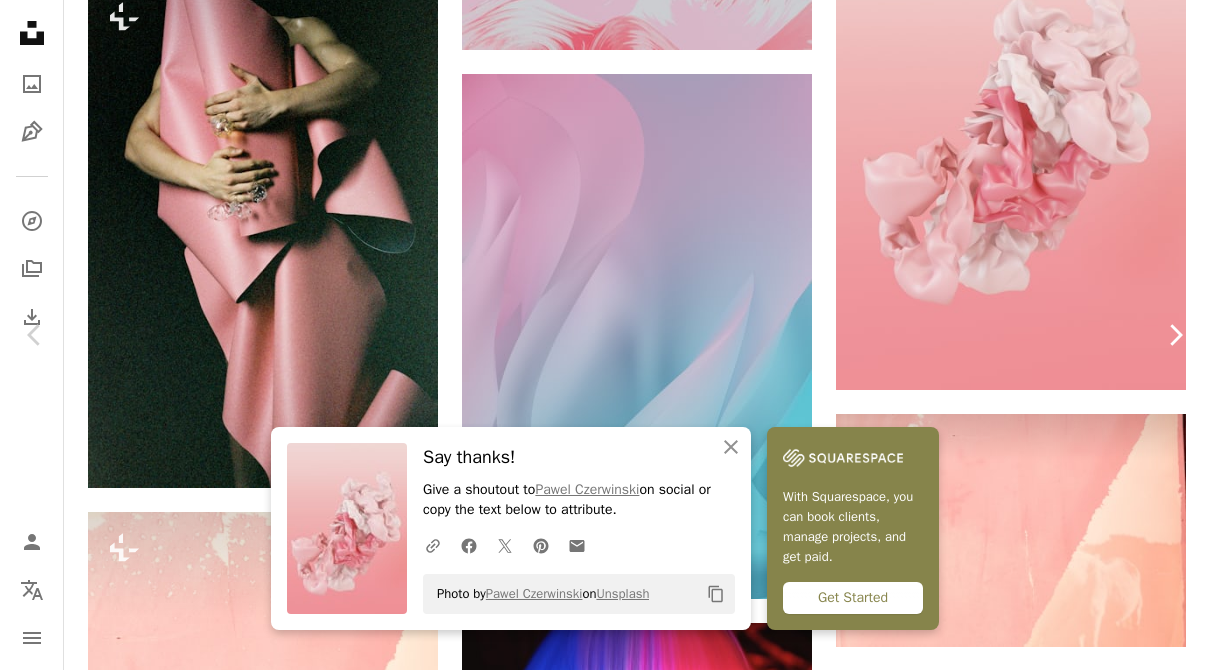 click on "Chevron right" at bounding box center [1175, 335] 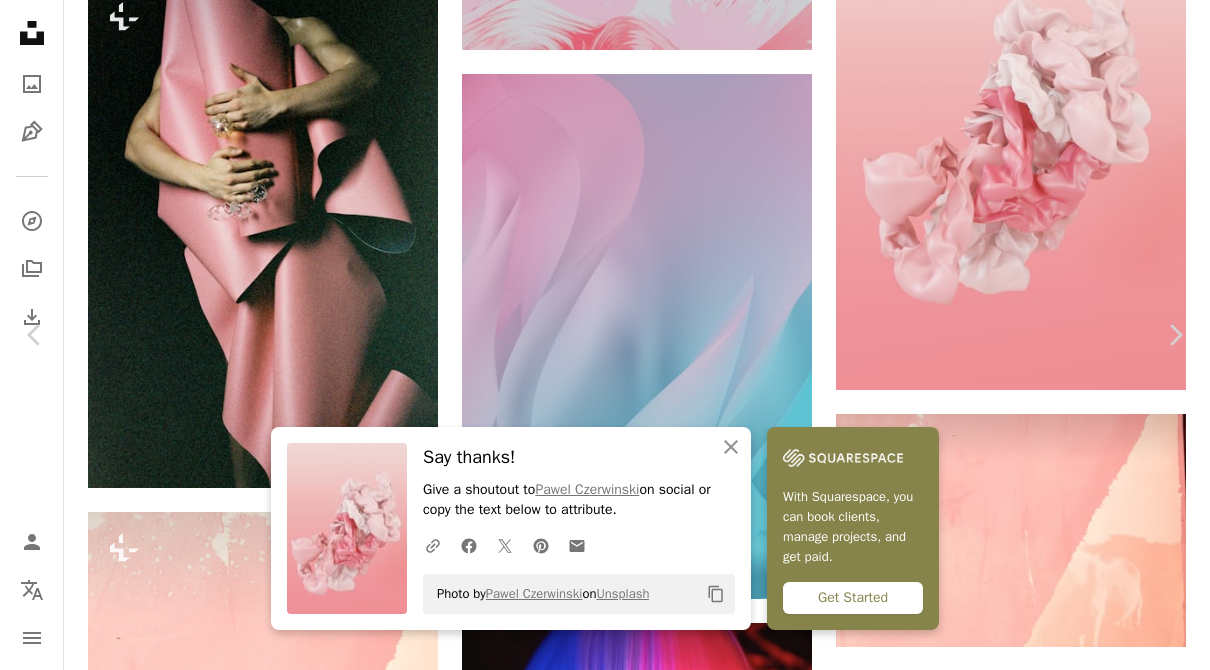 click on "An X shape Chevron left Chevron right An X shape Close Say thanks! Give a shoutout to  Pawel Czerwinski  on social or copy the text below to attribute. A URL sharing icon (chains) Facebook icon X (formerly Twitter) icon Pinterest icon An envelope Photo by  Pawel Czerwinski  on  Unsplash
Copy content With Squarespace, you can book clients, manage projects, and get paid. Get Started Annie Spratt For  Unsplash+ A heart A plus sign A lock Download Zoom in A forward-right arrow Share More Actions Abstract › Color Calendar outlined Published  2 weeks ago Camera Canon, EOS R5 Safety Licensed under the  Unsplash+ License wallpaper background abstract texture art pink contemporary textured muted Backgrounds From this series Chevron right Plus sign for Unsplash+ Plus sign for Unsplash+ Plus sign for Unsplash+ Plus sign for Unsplash+ Plus sign for Unsplash+ Plus sign for Unsplash+ Plus sign for Unsplash+ Plus sign for Unsplash+ Plus sign for Unsplash+ Plus sign for Unsplash+ Related images A heart A plus sign" at bounding box center (605, 4961) 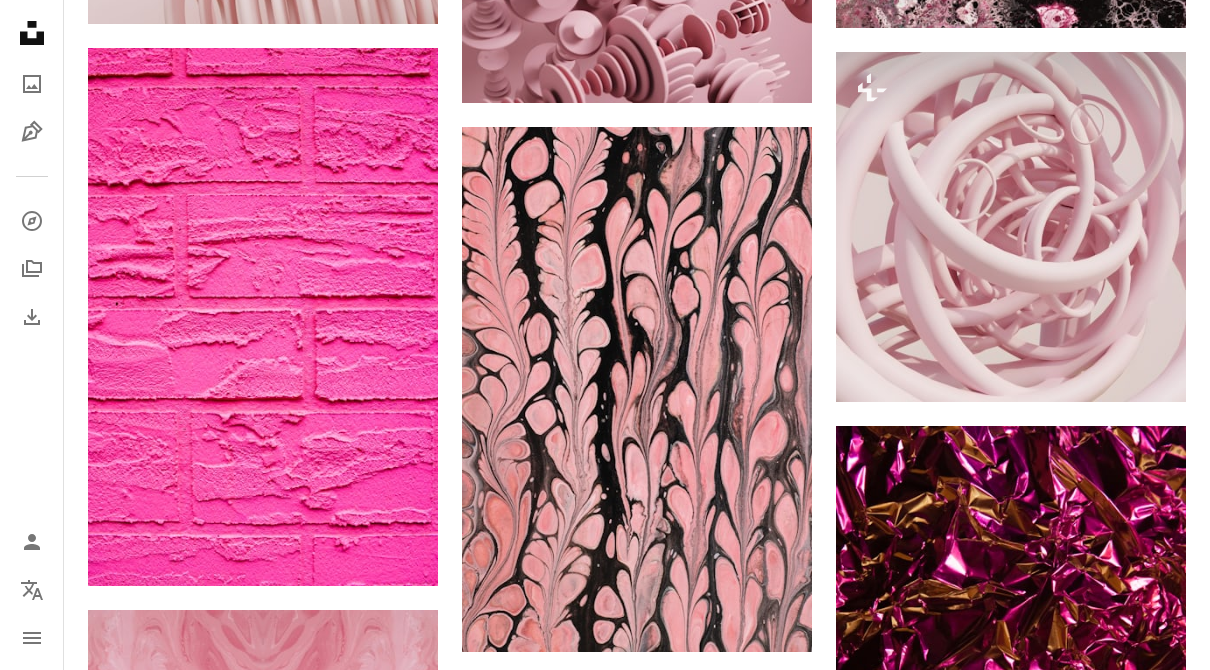 scroll, scrollTop: 62583, scrollLeft: 0, axis: vertical 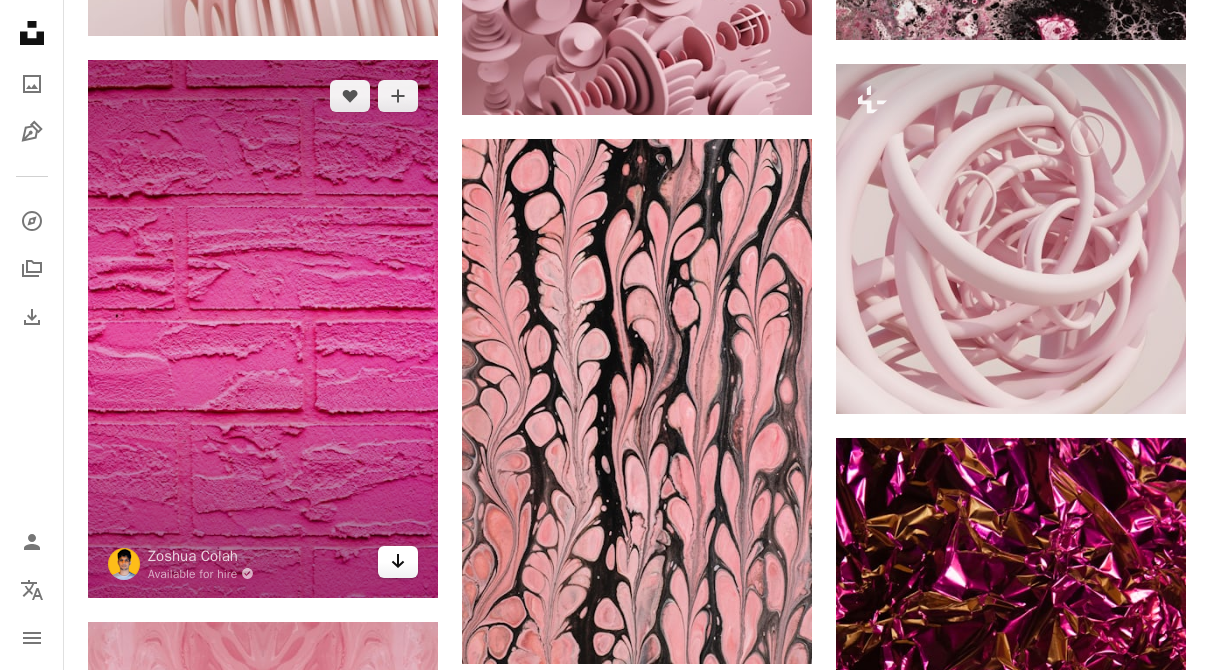 click on "Arrow pointing down" 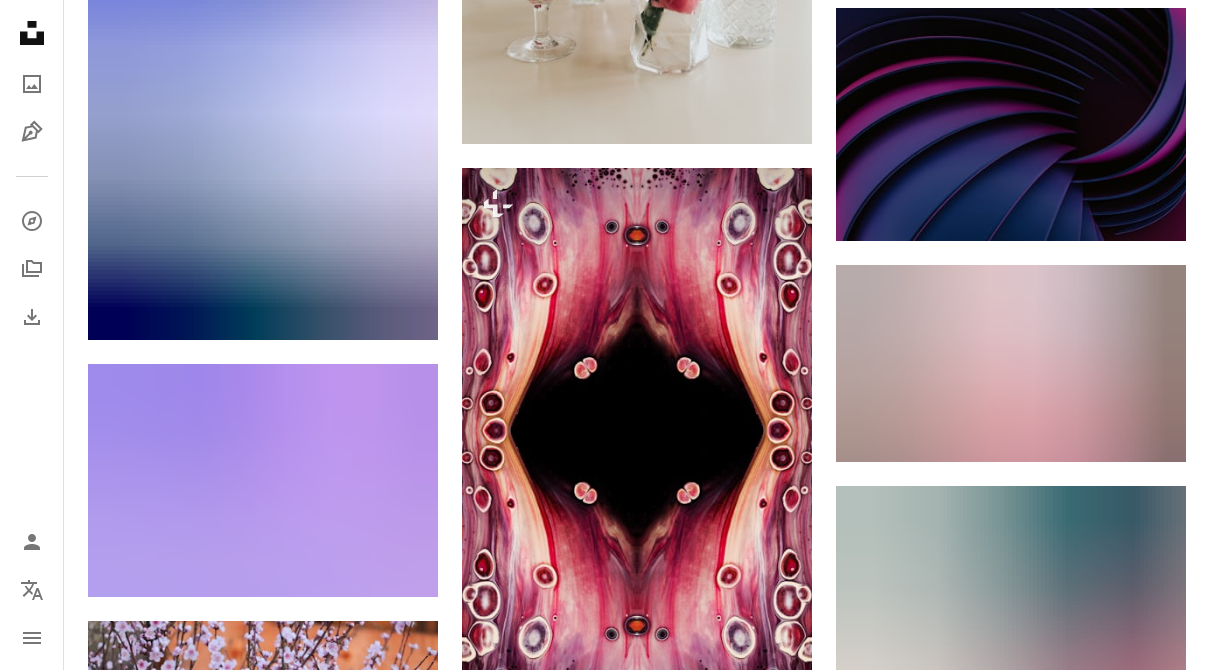 scroll, scrollTop: 124475, scrollLeft: 0, axis: vertical 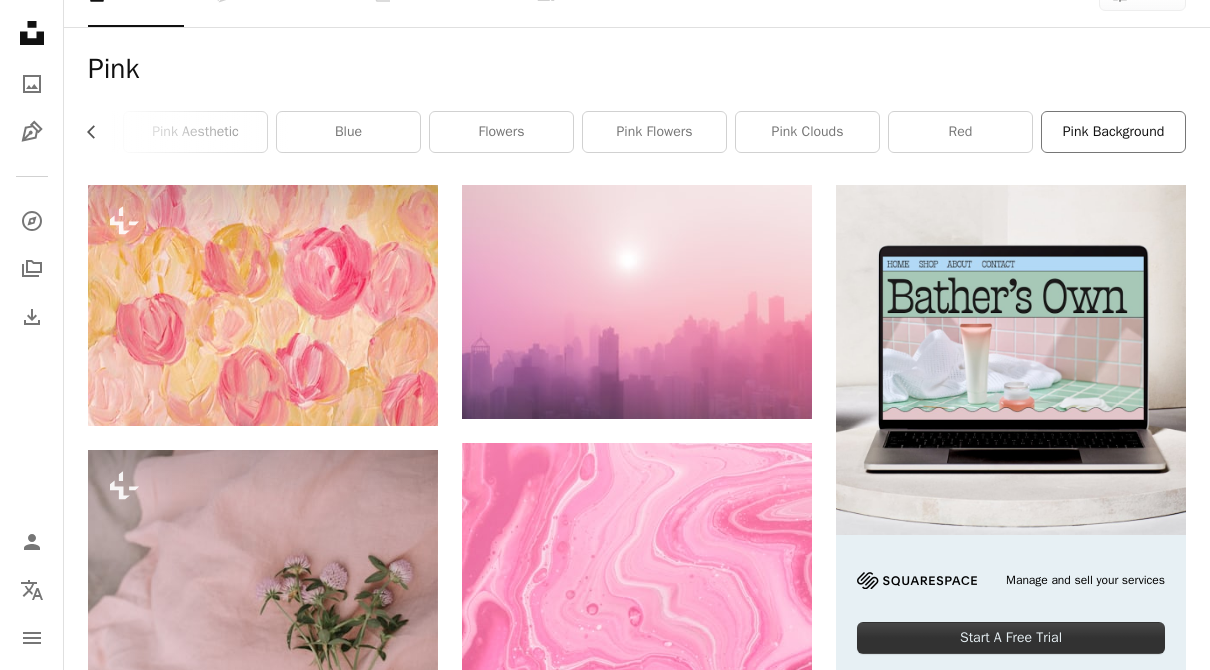click on "pink background" at bounding box center (1113, 132) 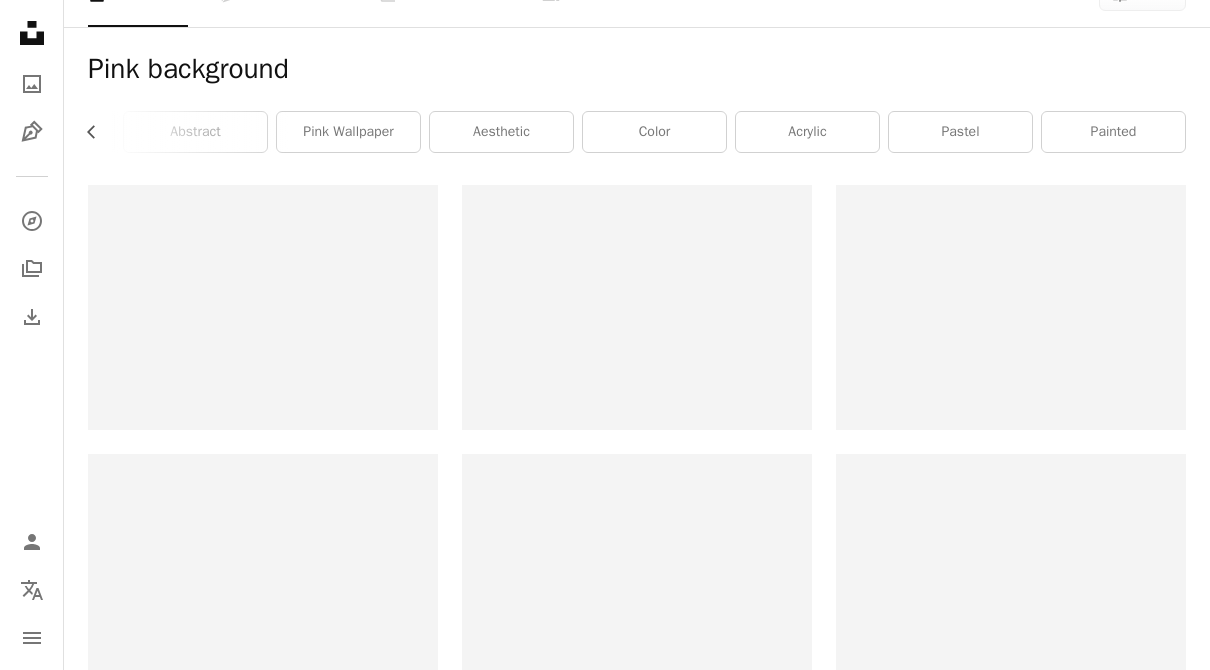 scroll, scrollTop: 0, scrollLeft: 0, axis: both 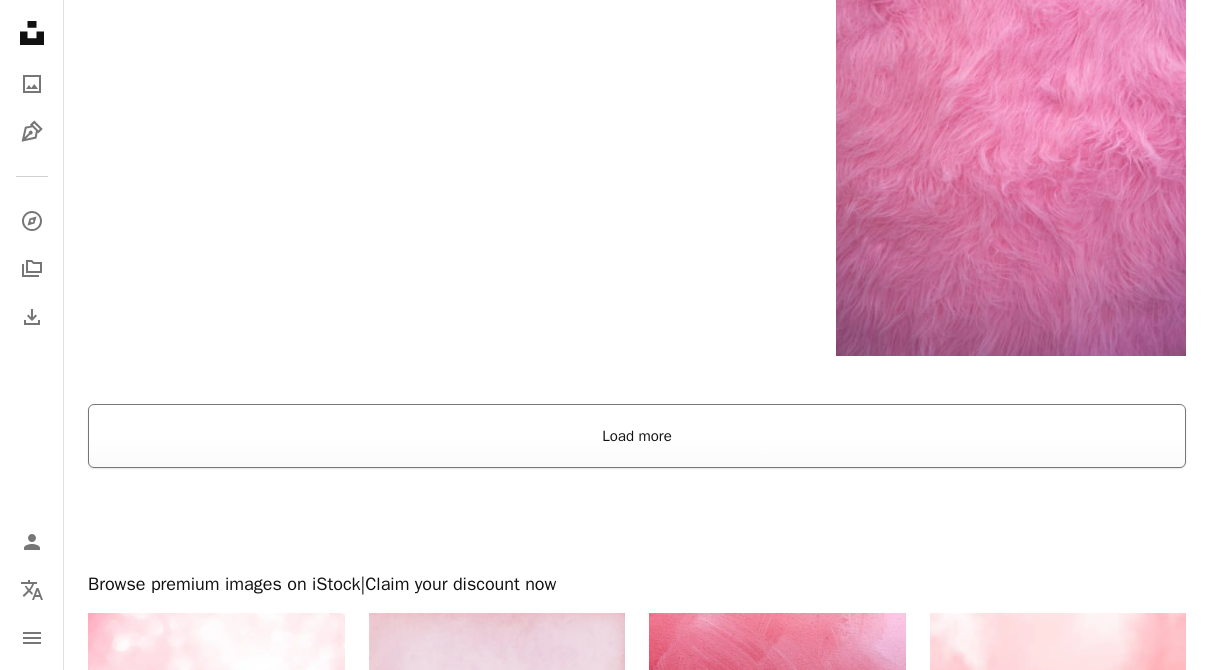 click on "Load more" at bounding box center (637, 436) 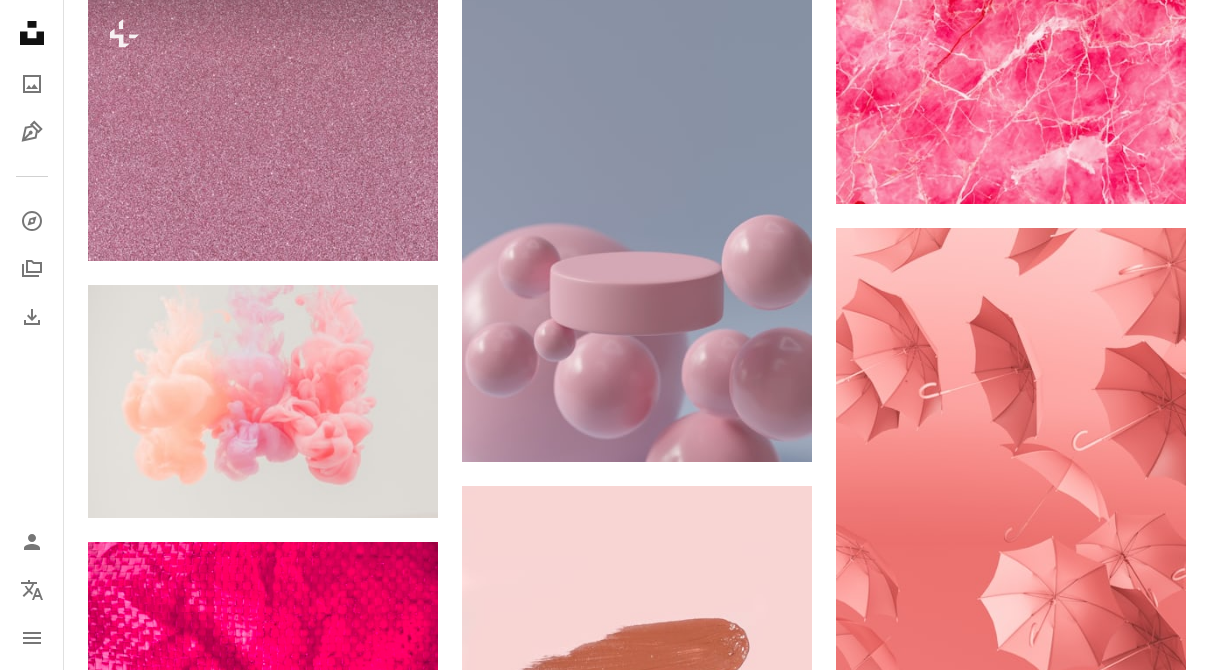 scroll, scrollTop: 24747, scrollLeft: 0, axis: vertical 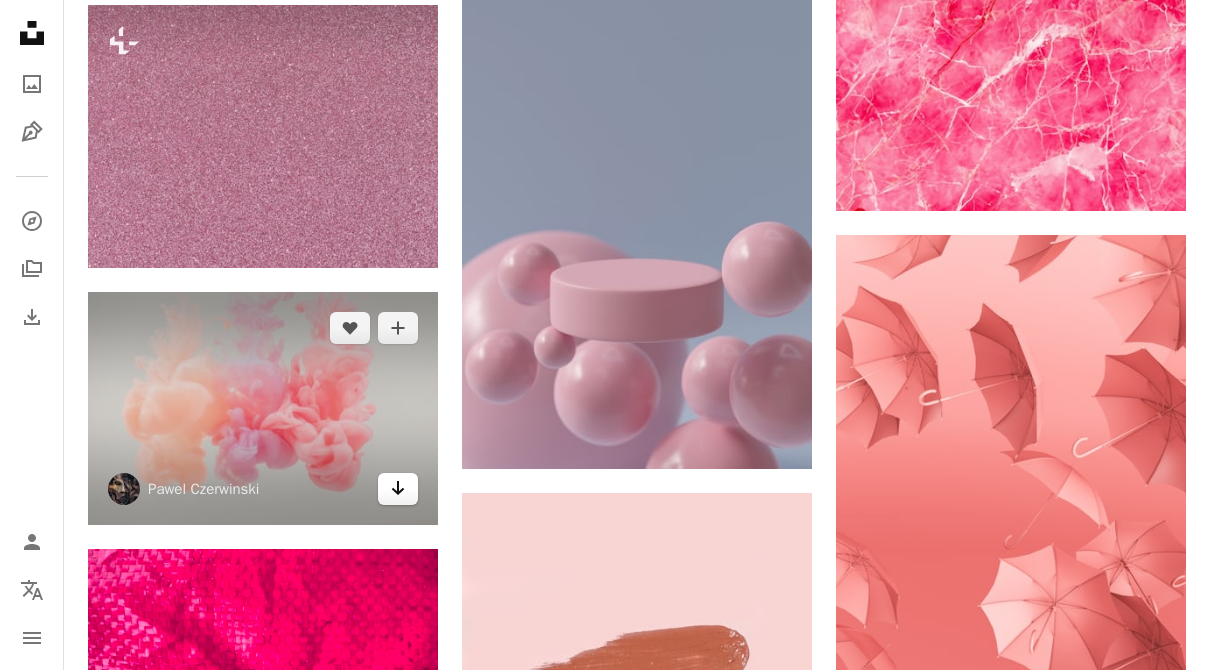 click on "Arrow pointing down" 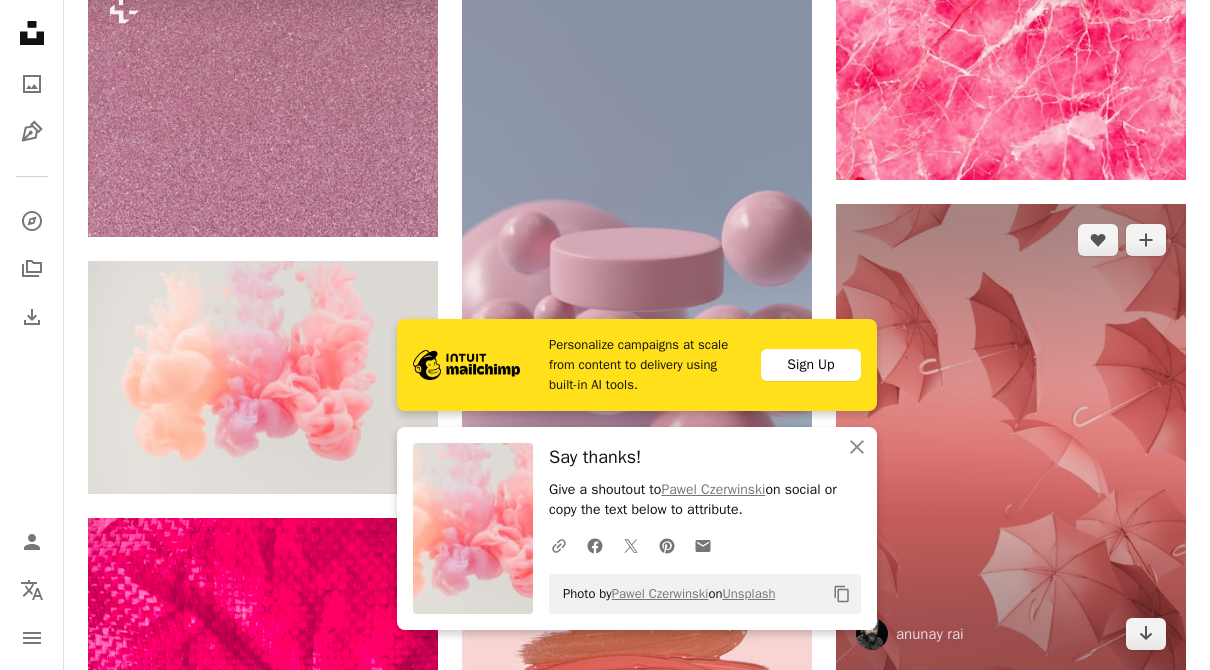 click at bounding box center [1011, 437] 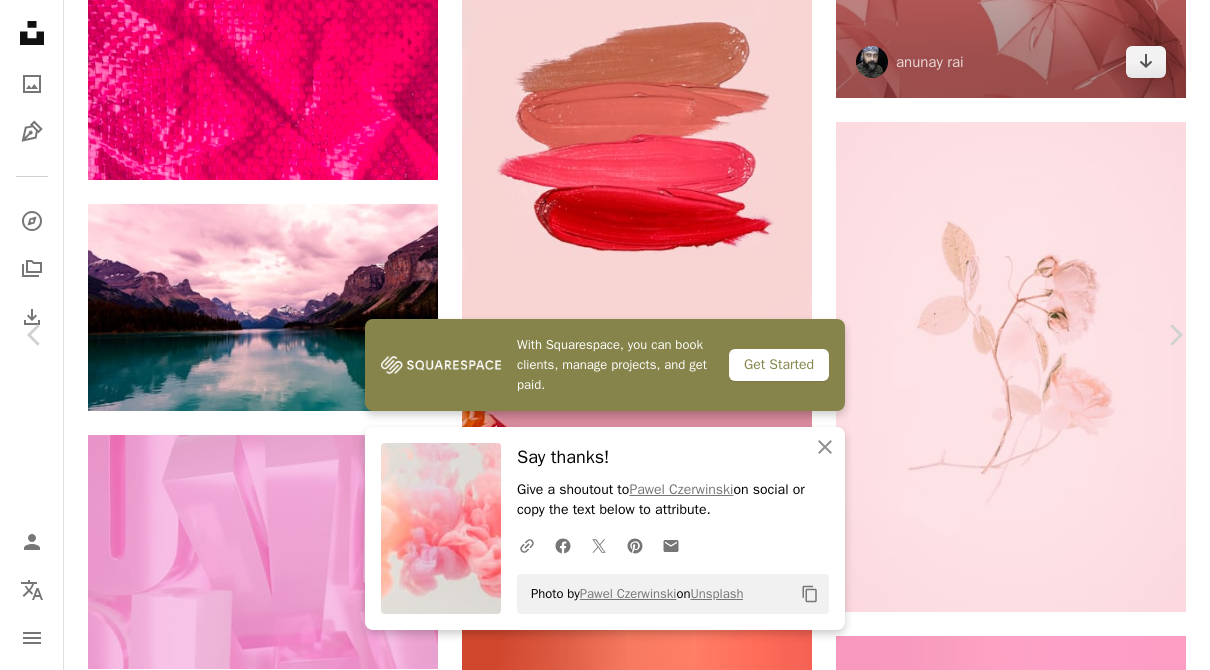 scroll, scrollTop: 25354, scrollLeft: 0, axis: vertical 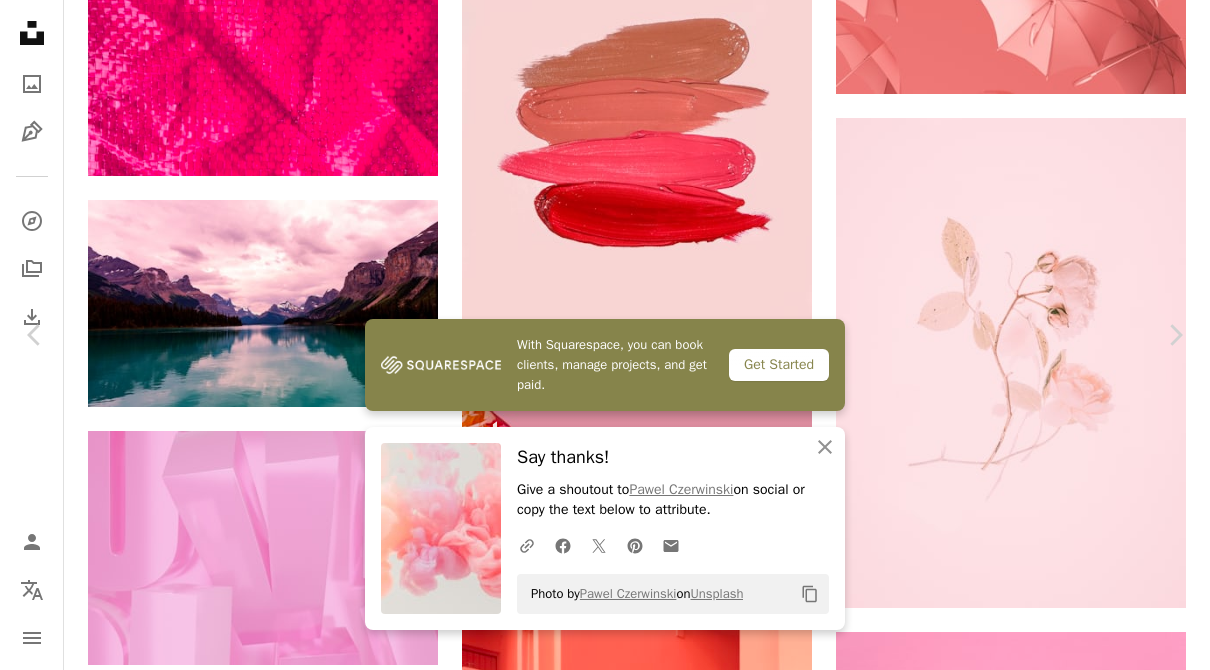 click on "An X shape Chevron left Chevron right With Squarespace, you can book clients, manage projects, and get paid. Get Started An X shape Close Say thanks! Give a shoutout to  Pawel Czerwinski  on social or copy the text below to attribute. A URL sharing icon (chains) Facebook icon X (formerly Twitter) icon Pinterest icon An envelope Photo by  Pawel Czerwinski  on  Unsplash
Copy content anunay rai spaceforcopy A heart A plus sign Download free Chevron down Zoom in Views 22,360,189 Downloads 67,562 Featured in Photos ,  3D Renders ,  Wallpapers A forward-right arrow Share Info icon Info More Actions //umbrella E high// A map marker Gurgaon, Haryana, India Calendar outlined Published on  June 7, 2021 Safety Free to use under the  Unsplash License abstract abstract background abstract art digital image wallpapers render backgrounds 3d design background india pink umbrella gurgaon canopy haryana Free images Browse premium related images on iStock  |  Save 20% with code UNSPLASH20 View more on iStock  ↗ For" at bounding box center [605, 4542] 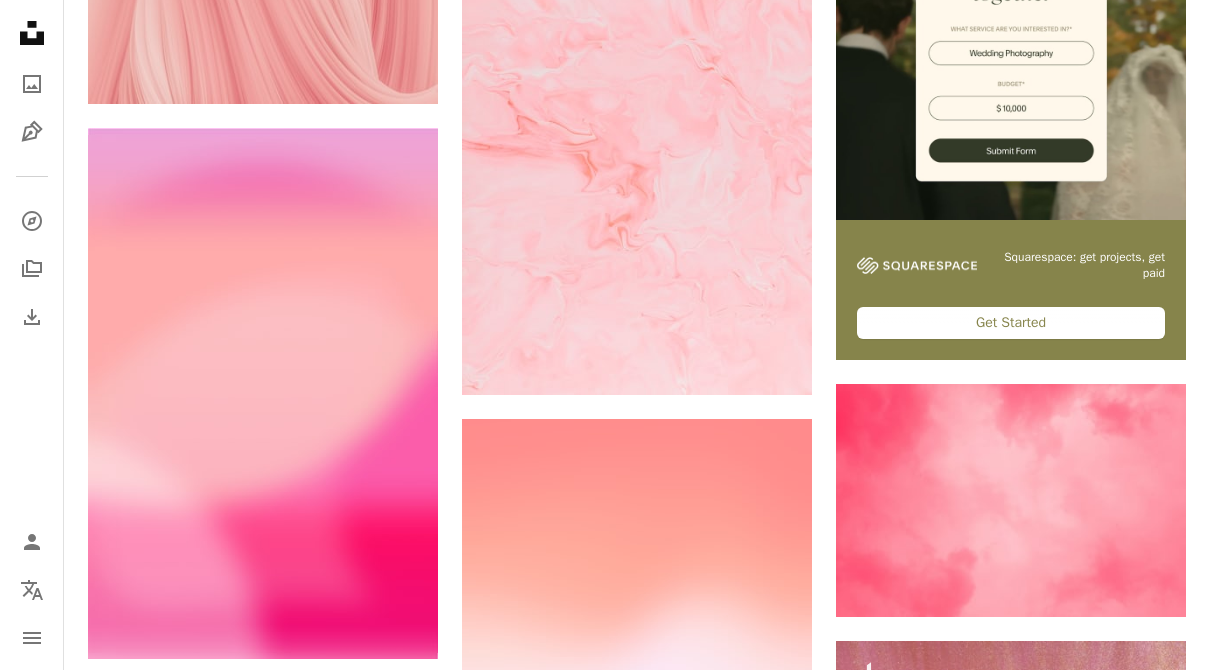 scroll, scrollTop: 0, scrollLeft: 0, axis: both 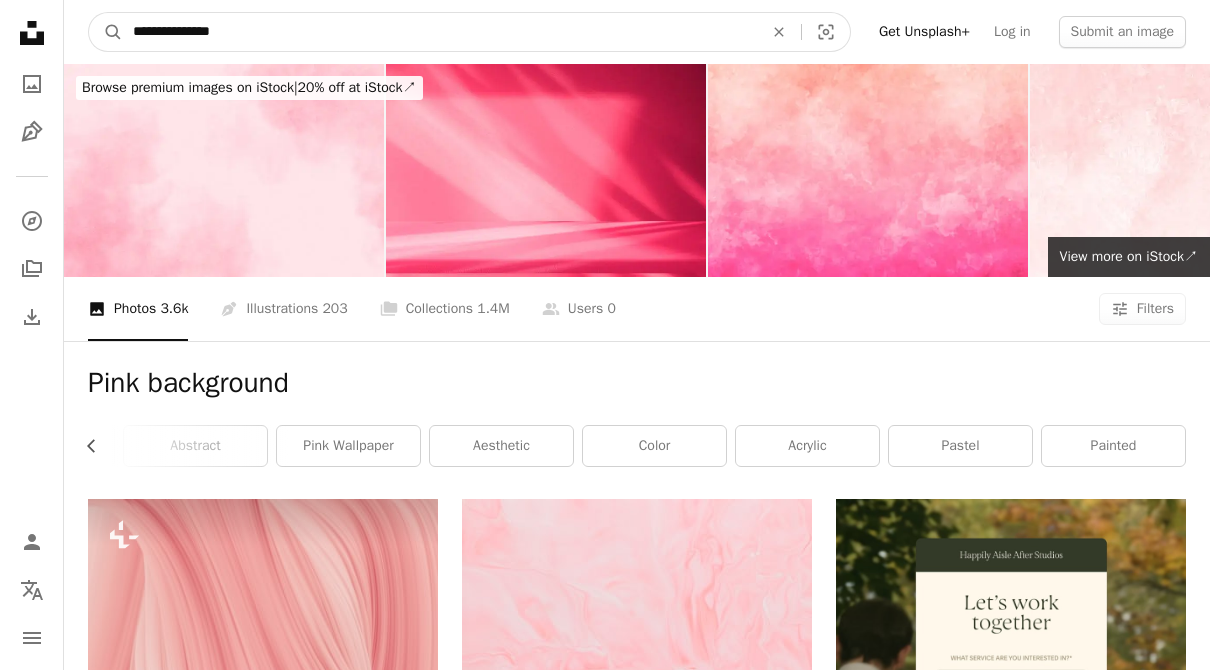 click on "**********" at bounding box center [440, 32] 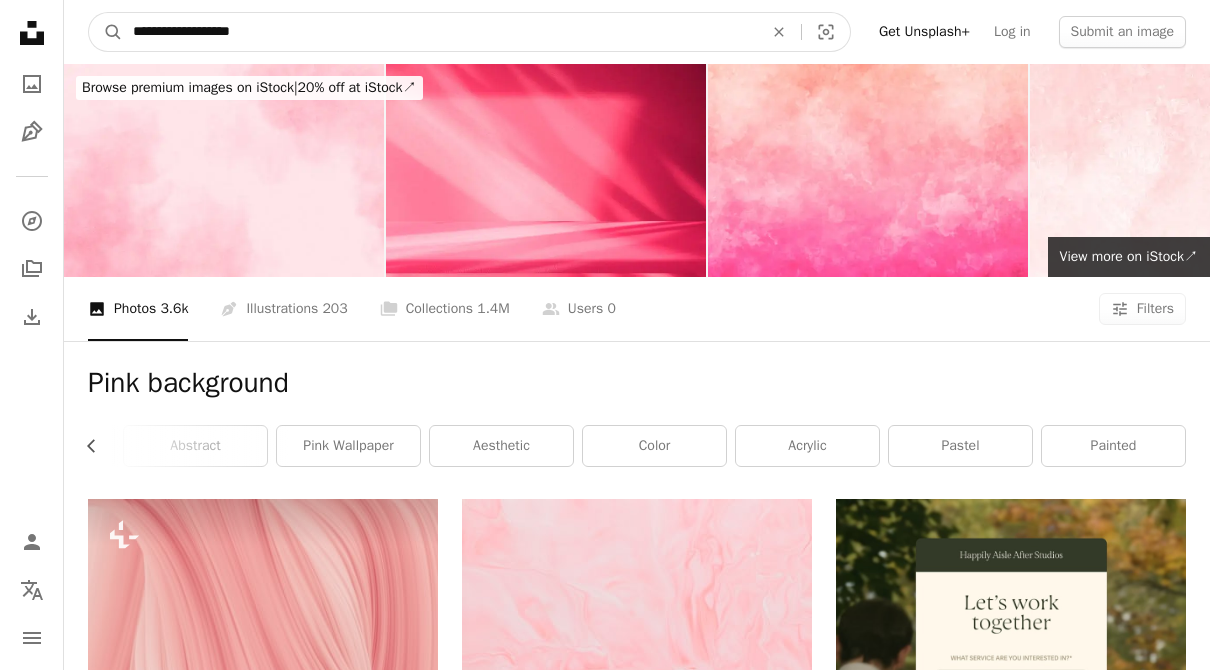type on "**********" 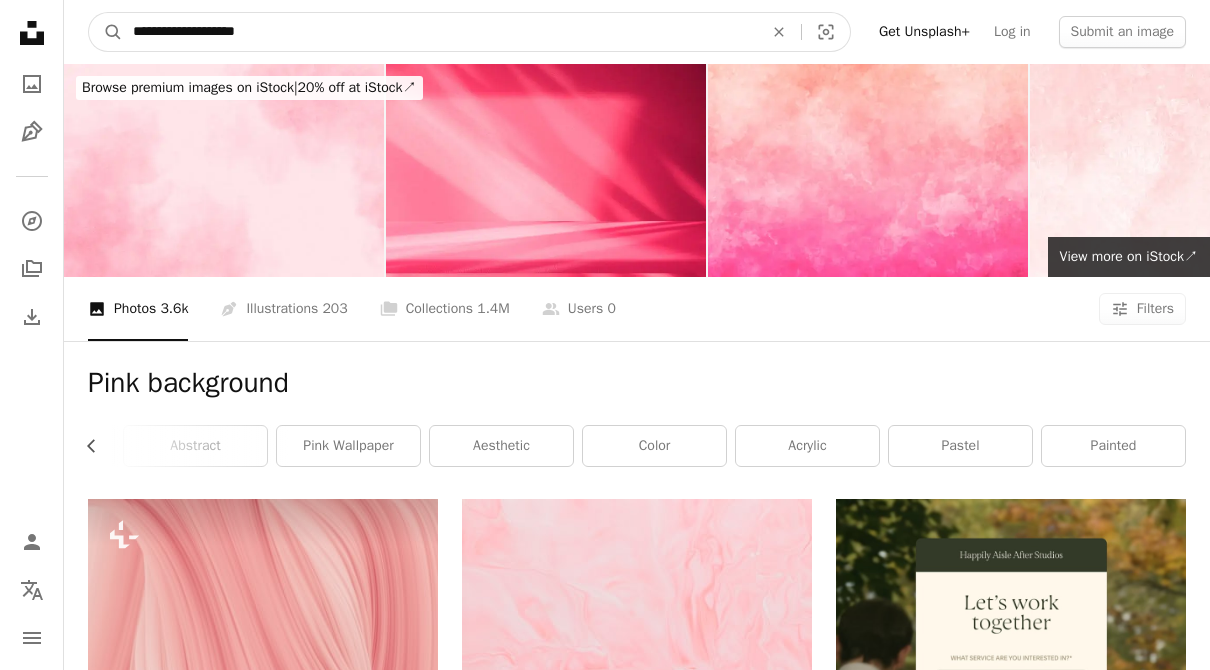 click on "A magnifying glass" at bounding box center (106, 32) 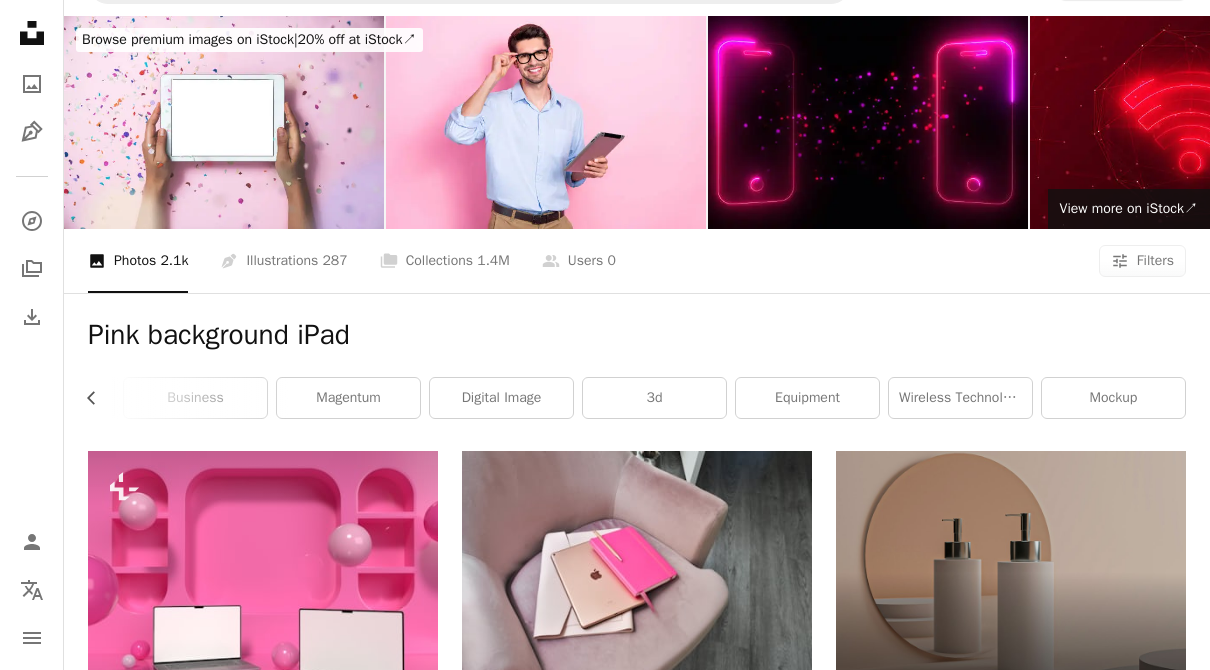 scroll, scrollTop: 0, scrollLeft: 0, axis: both 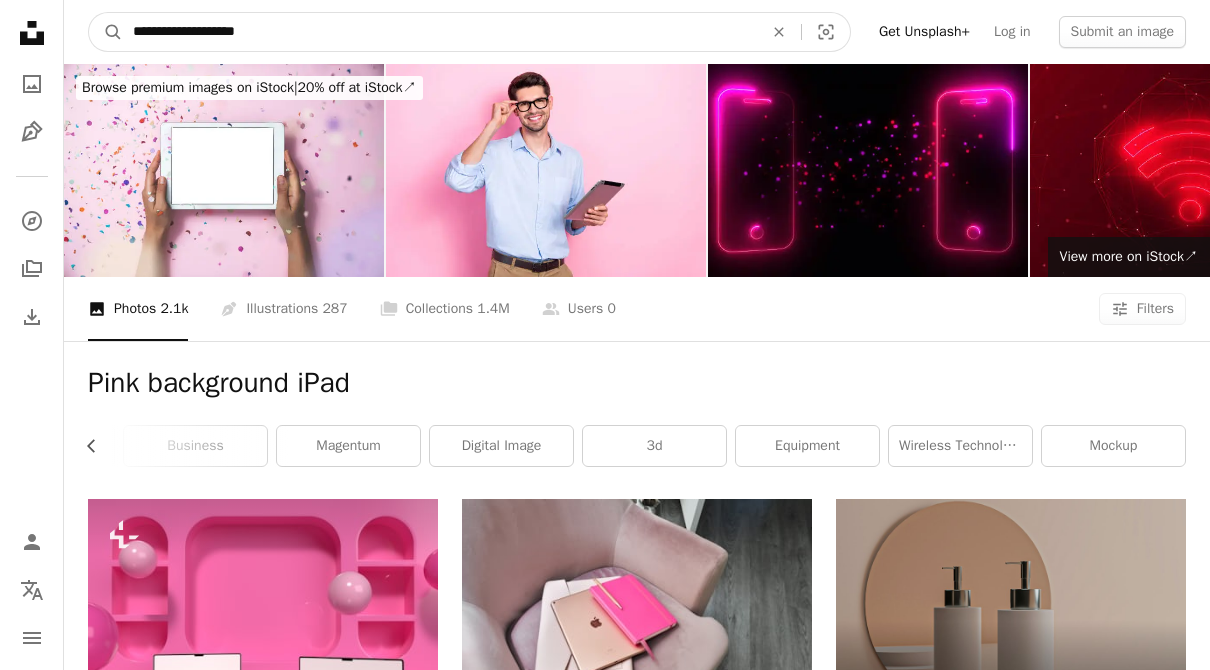click on "**********" at bounding box center (440, 32) 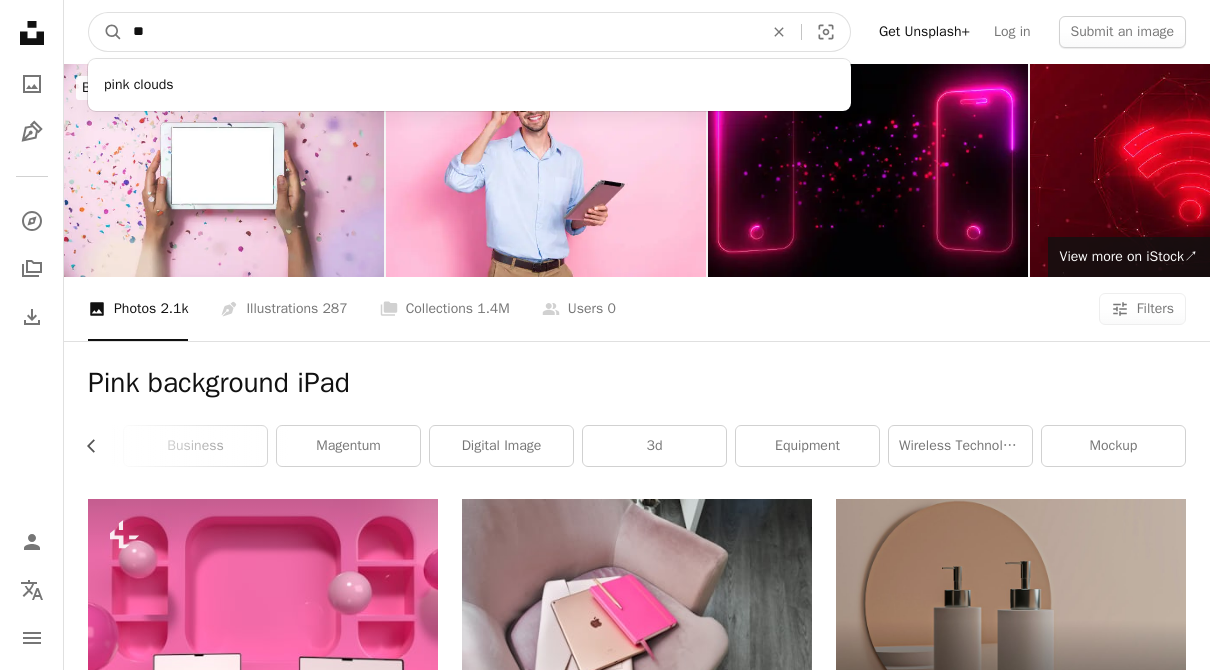 type on "*" 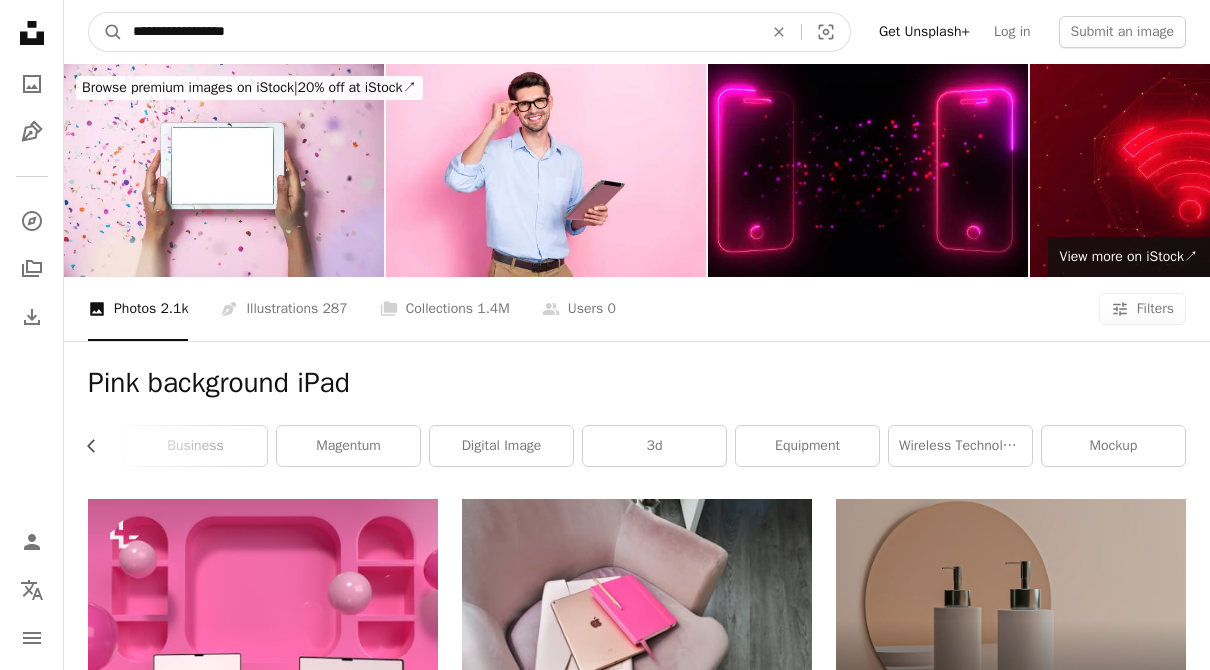 type on "**********" 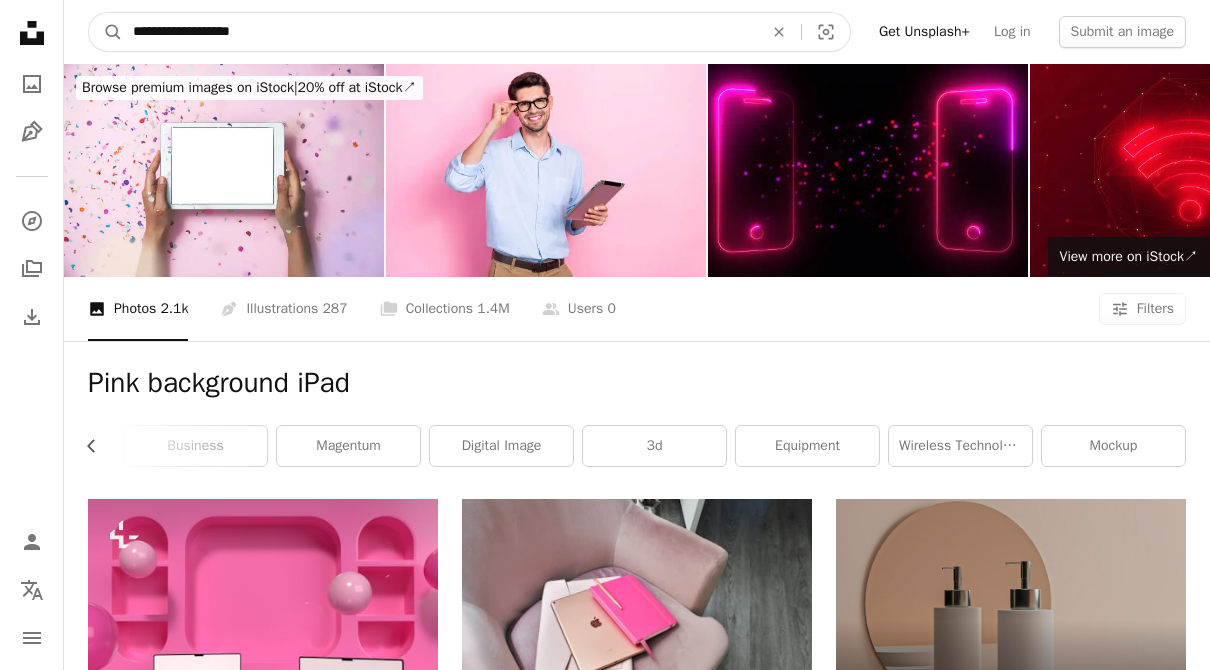 click on "A magnifying glass" at bounding box center (106, 32) 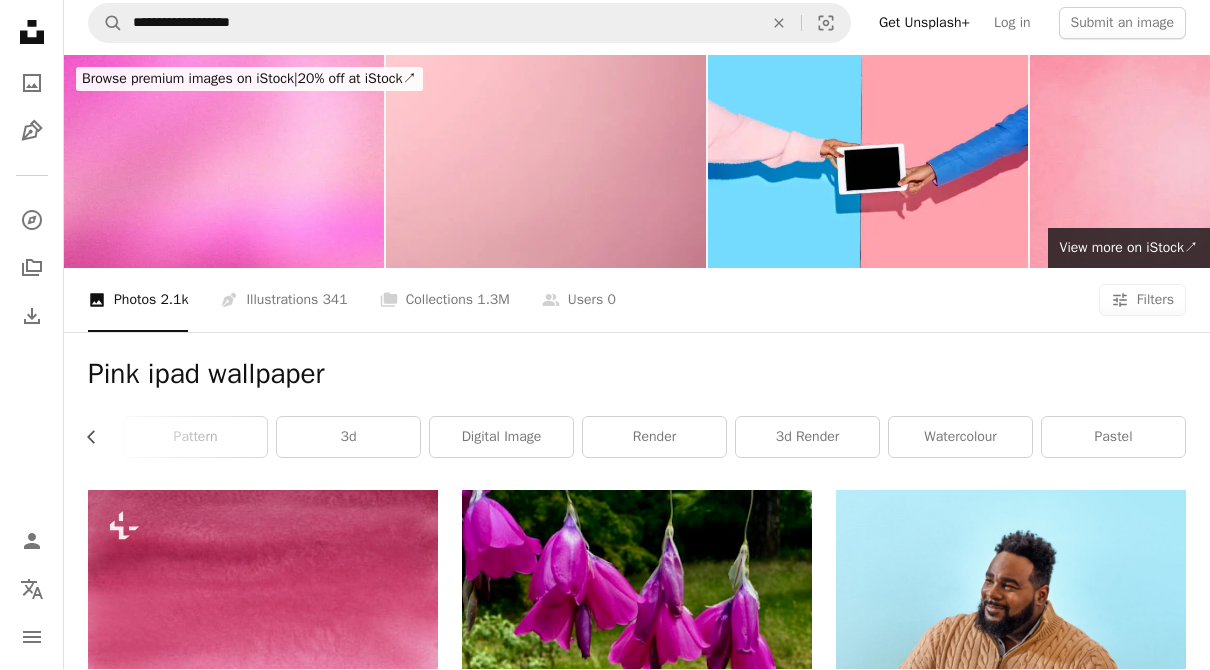 scroll, scrollTop: 9, scrollLeft: 0, axis: vertical 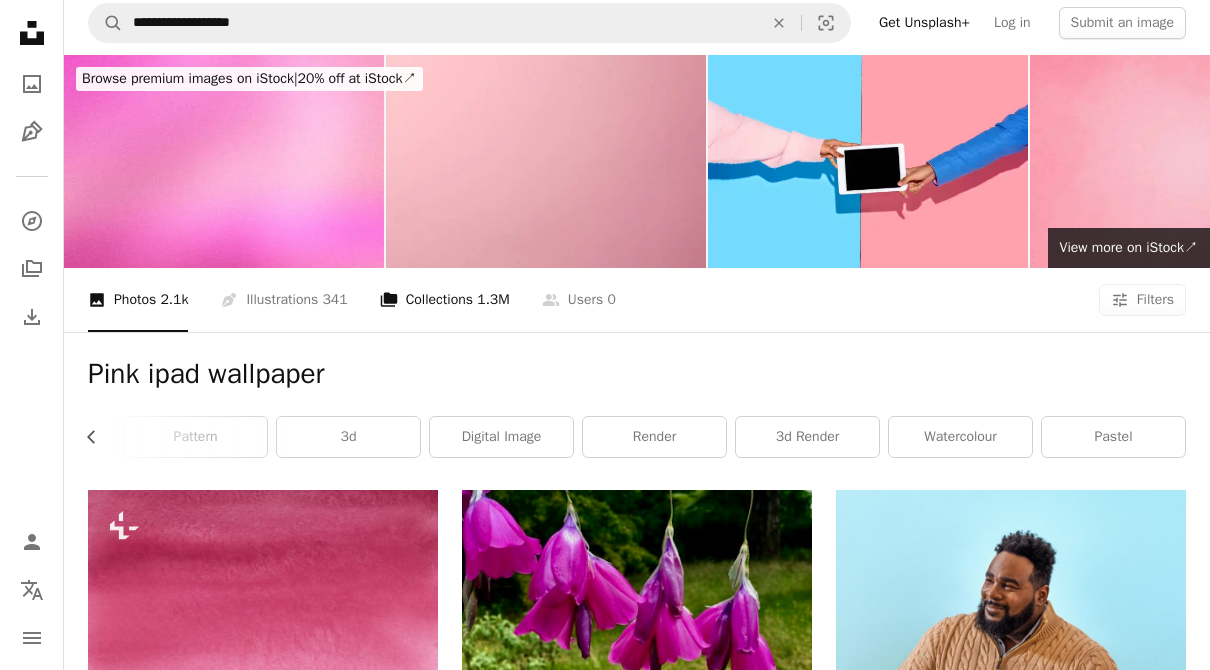 click on "A stack of folders Collections   1.3M" at bounding box center (445, 300) 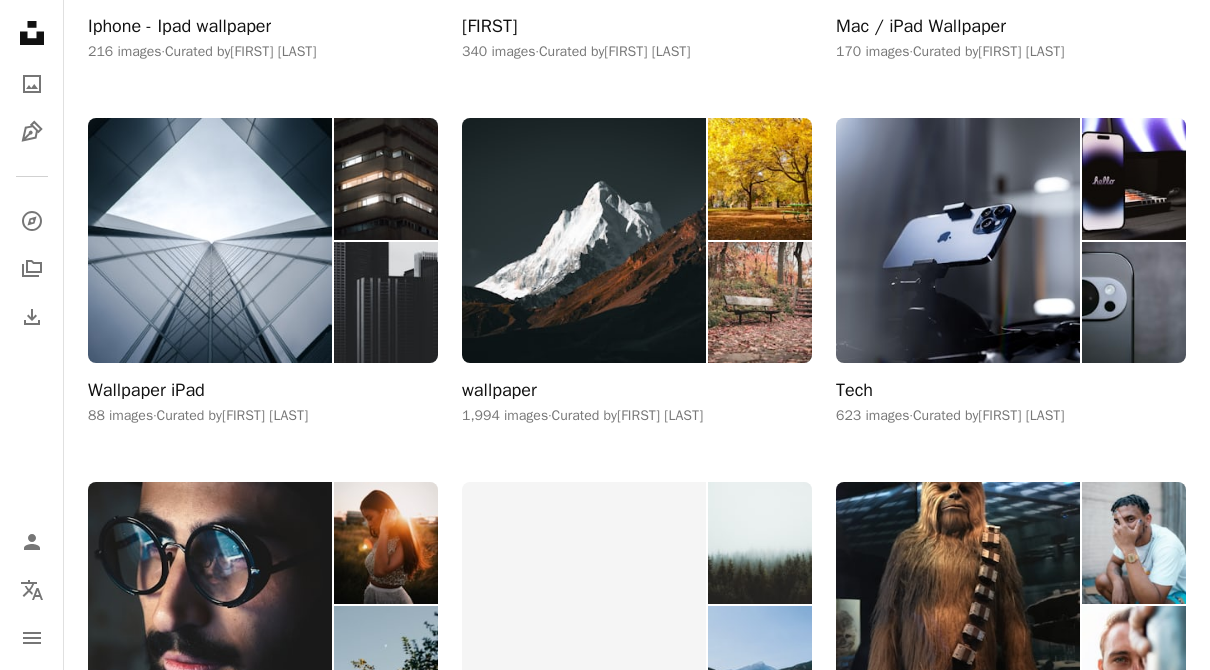 scroll, scrollTop: 0, scrollLeft: 0, axis: both 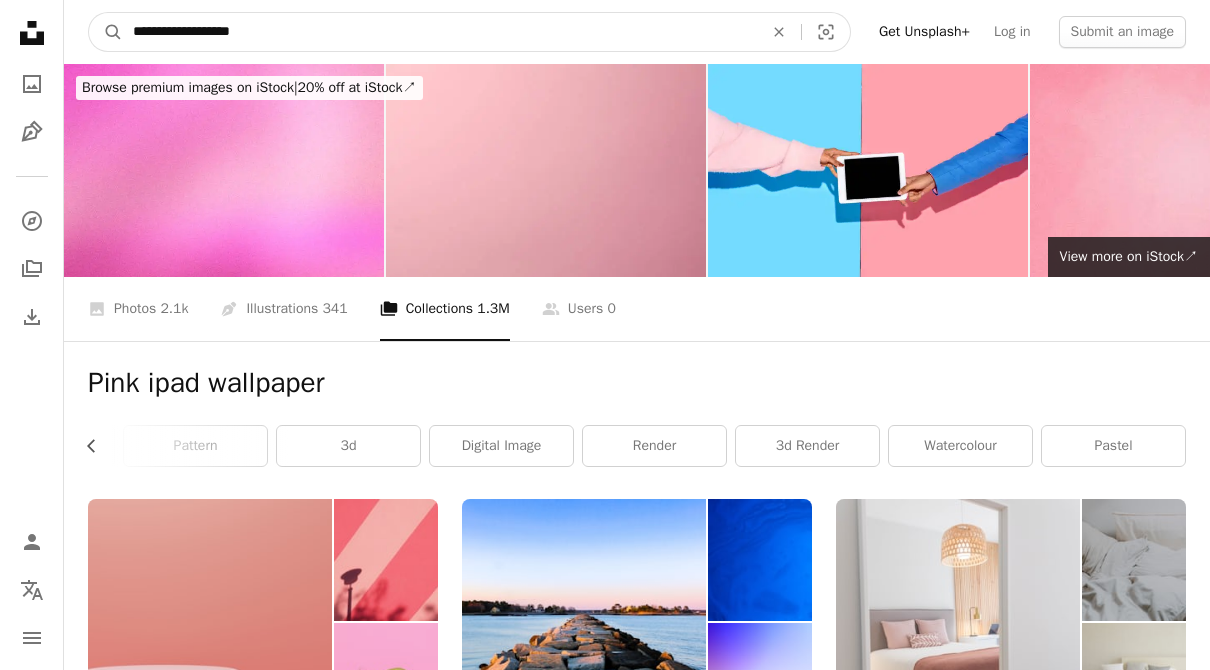 click on "**********" at bounding box center [440, 32] 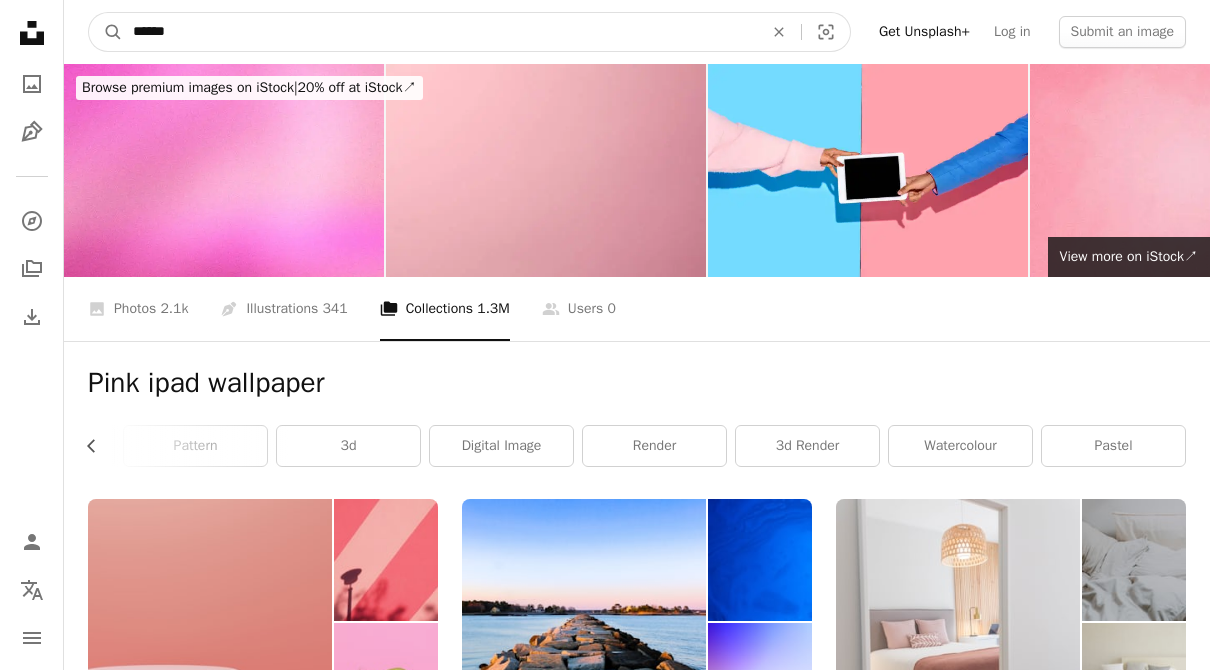 type on "****" 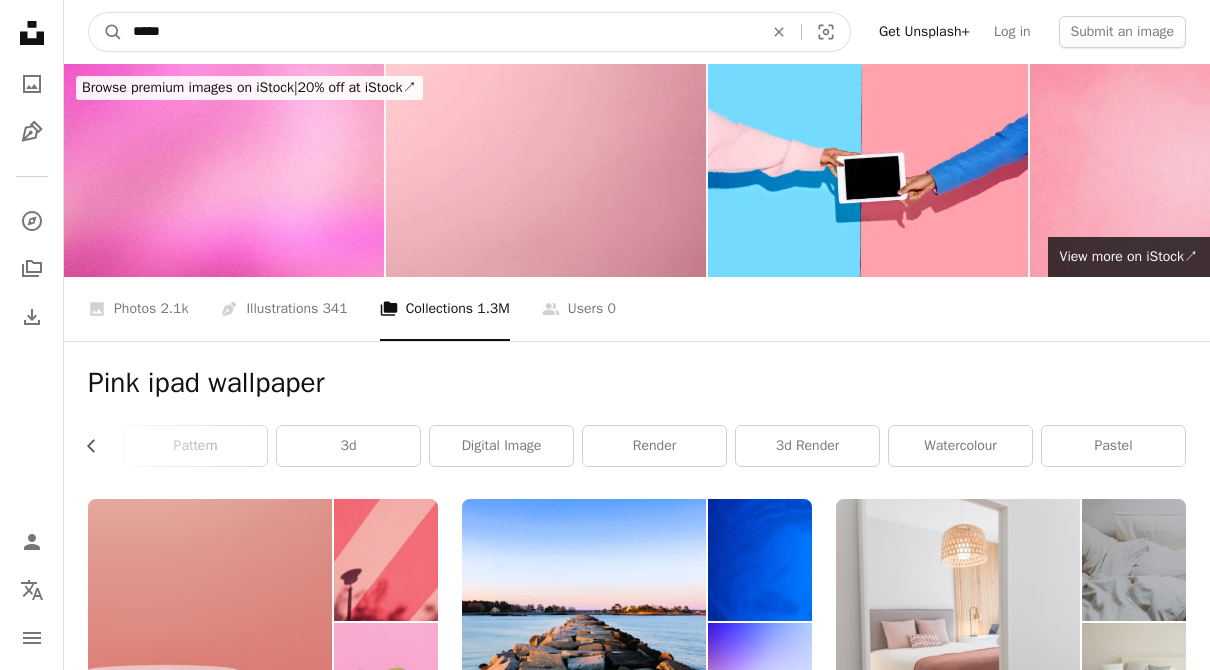 click on "A magnifying glass" at bounding box center (106, 32) 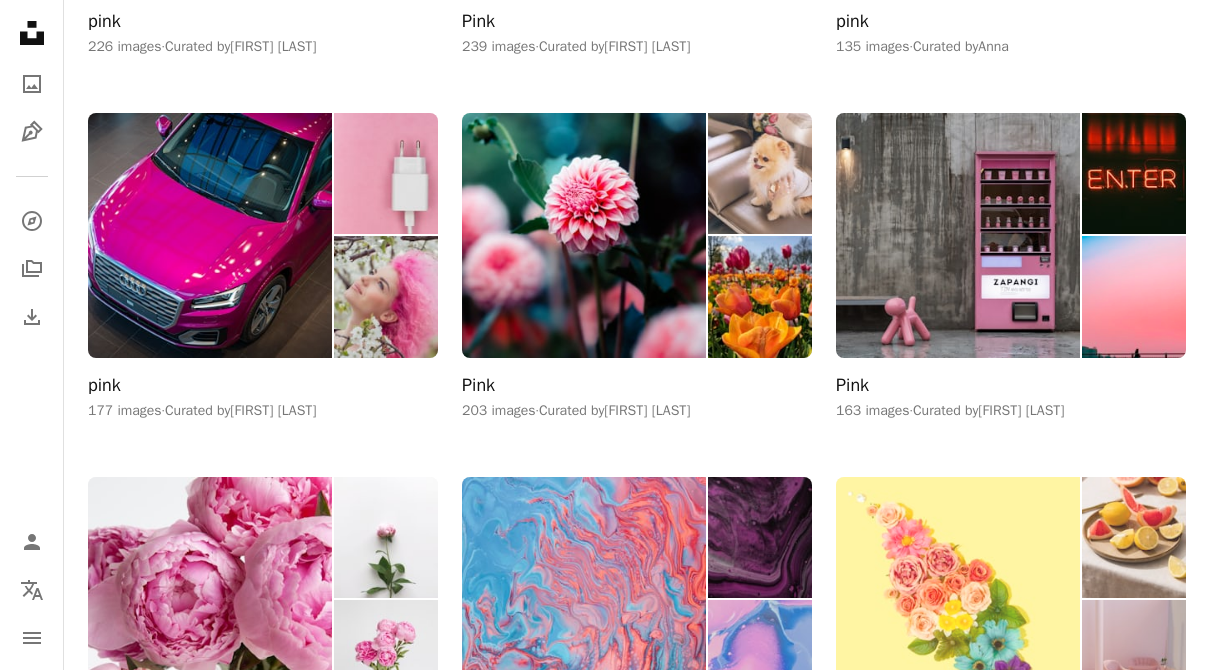scroll, scrollTop: 4754, scrollLeft: 0, axis: vertical 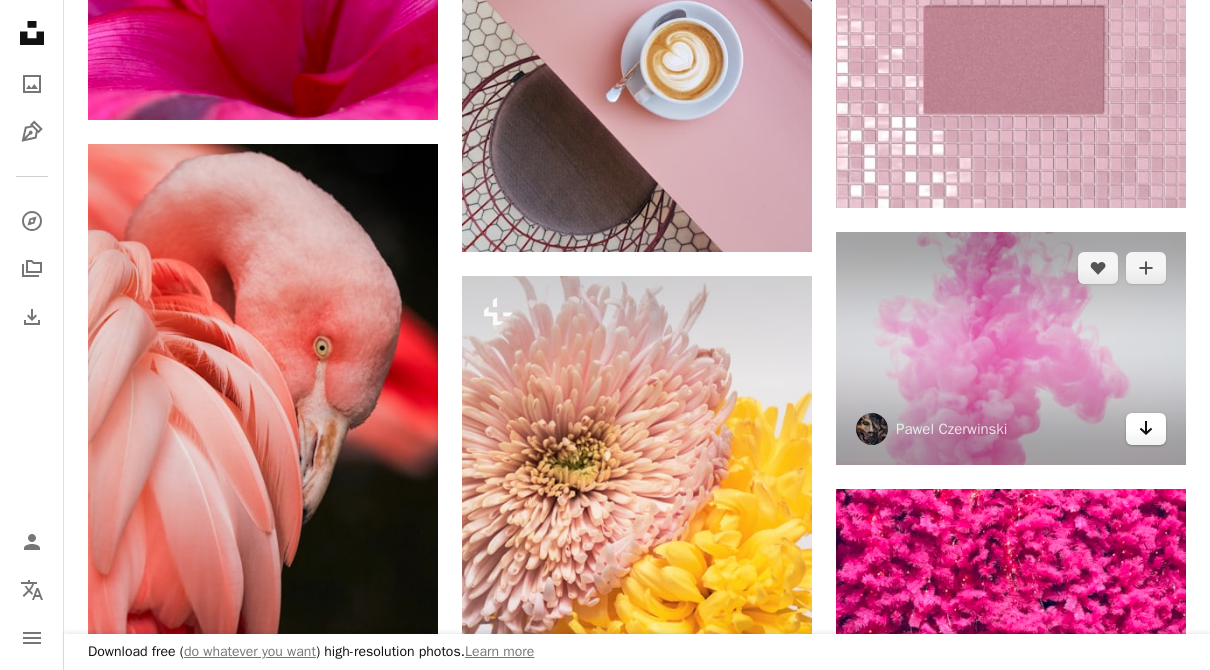 click on "Arrow pointing down" at bounding box center [1146, 429] 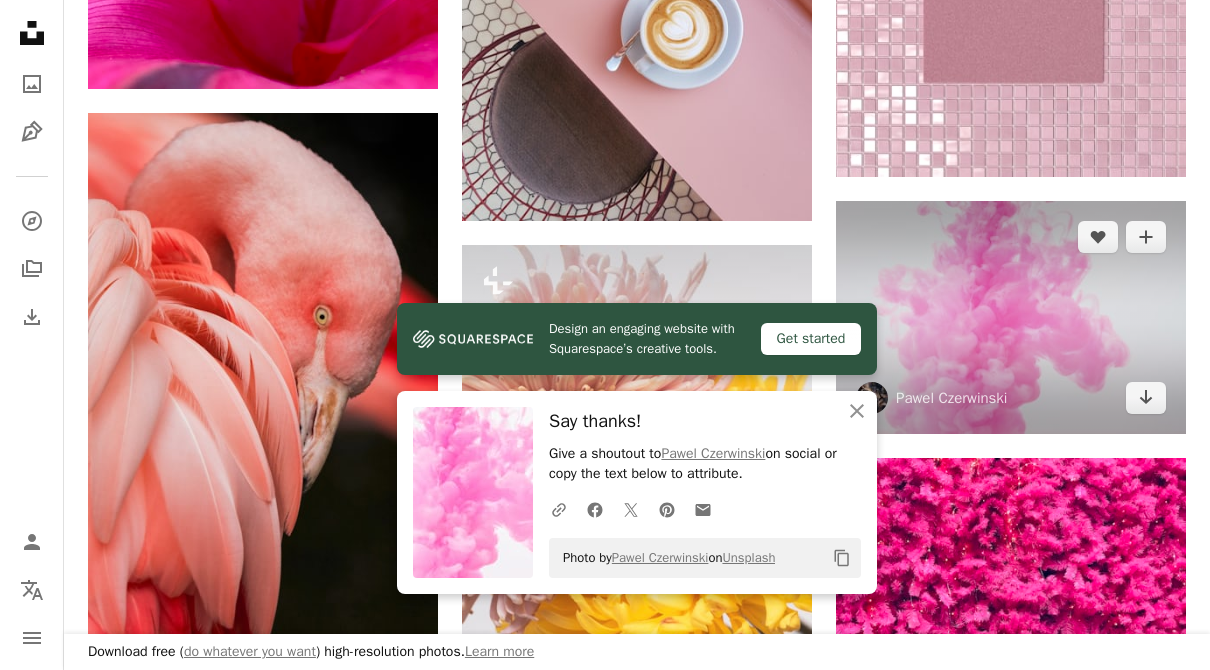click at bounding box center (1011, 318) 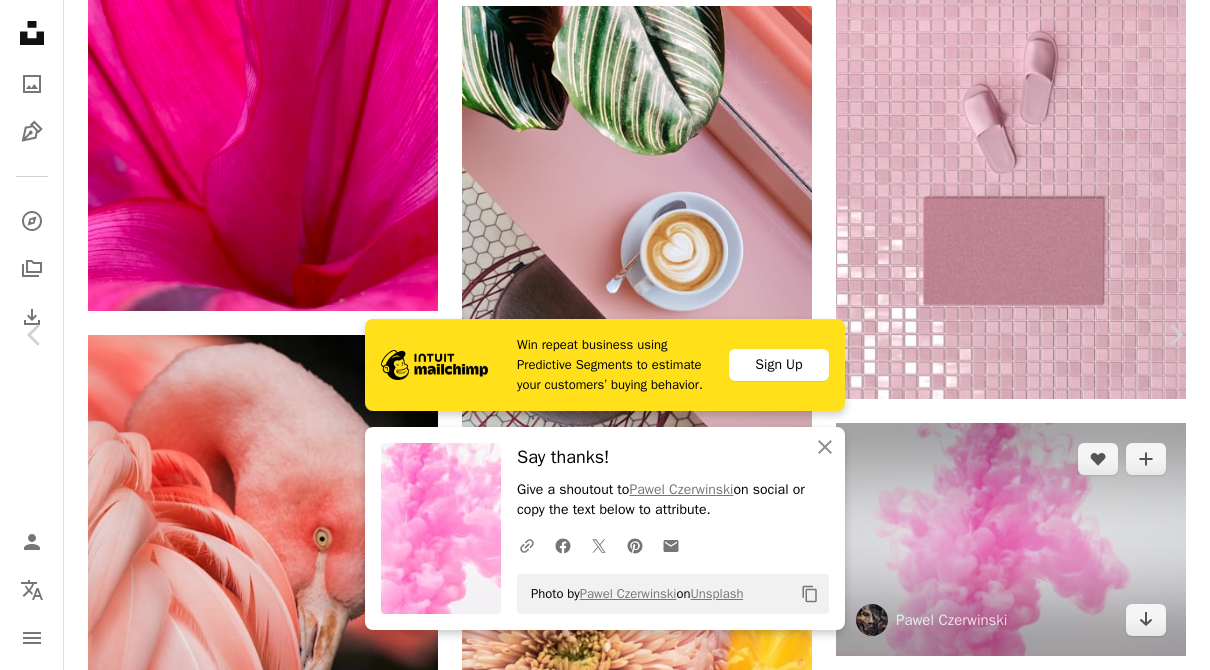scroll, scrollTop: 875, scrollLeft: 0, axis: vertical 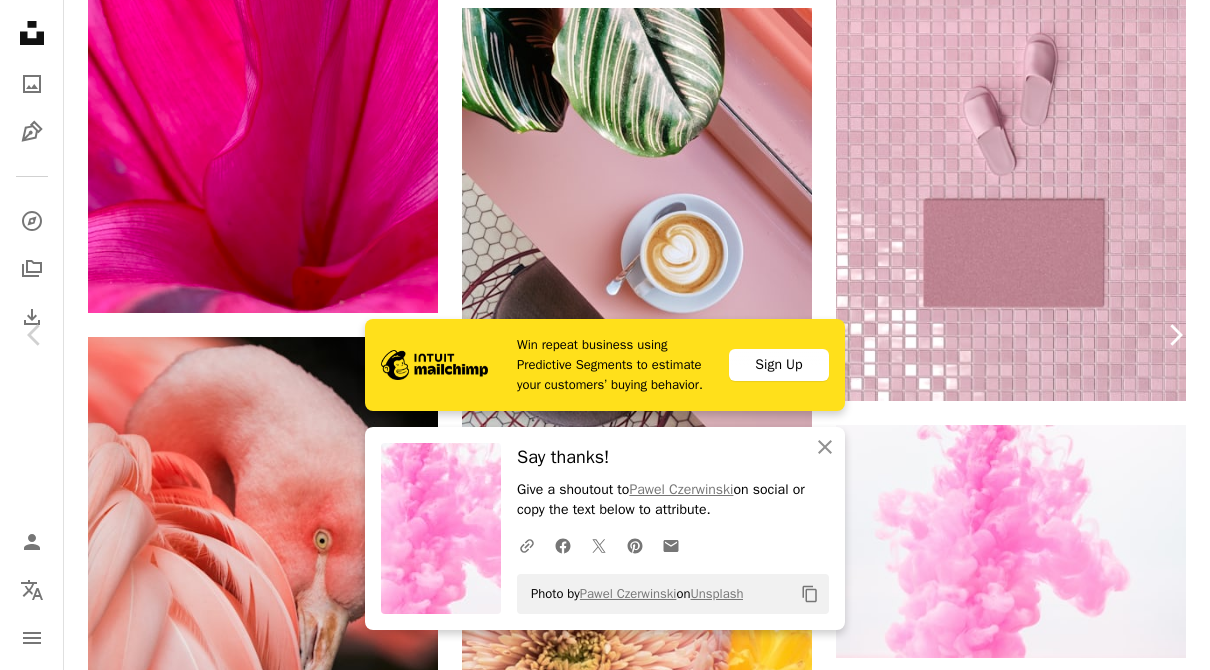 click on "Chevron right" at bounding box center (1175, 335) 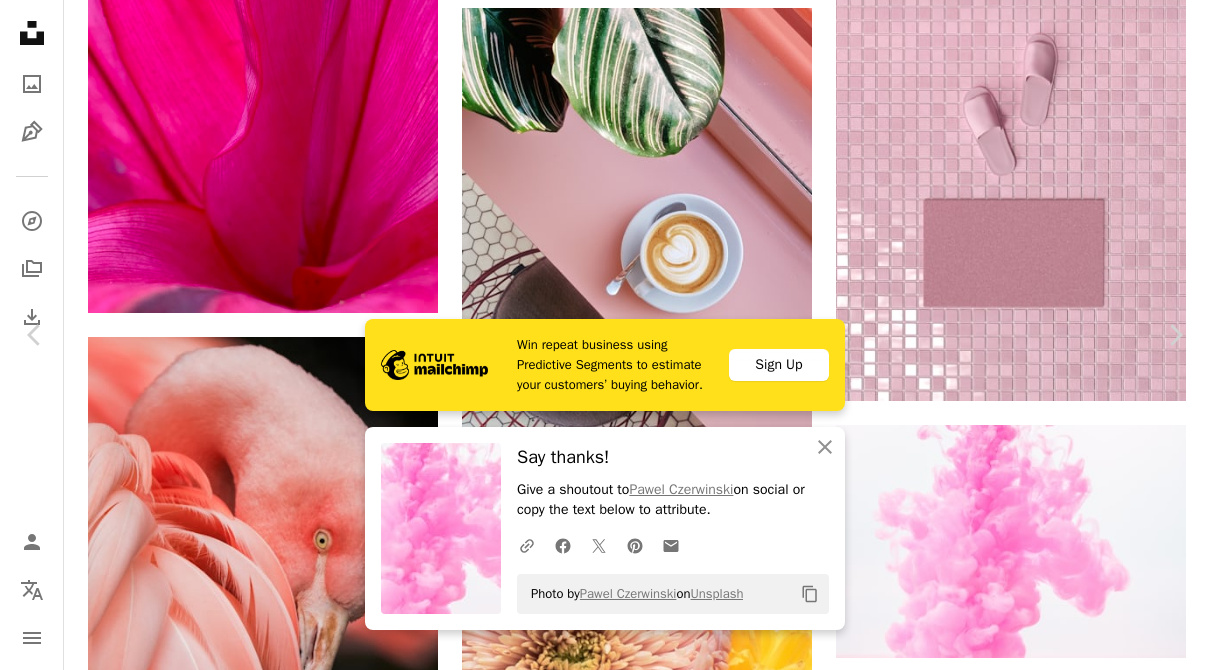 click on "An X shape Chevron left Chevron right Win repeat business using Predictive Segments to estimate your customers’ buying behavior. Sign Up An X shape Close Say thanks! Give a shoutout to  Pawel Czerwinski  on social or copy the text below to attribute. A URL sharing icon (chains) Facebook icon X (formerly Twitter) icon Pinterest icon An envelope Photo by  Pawel Czerwinski  on  Unsplash
Copy content Tools For Motivation toolsformotivation A heart A plus sign Download free Chevron down Zoom in Views 2,818,025 Downloads 27,892 A forward-right arrow Share Info icon Info More Actions Pink Christmas A map marker The Distillery District, Toronto, Canada Calendar outlined Published on  November 21, 2017 Camera Apple, iPhone 7 Plus Safety Free to use under the  Unsplash License christmas pink color christmas tree trees toronto colour lights fairy light background canada magenta Free images Browse premium related images on iStock  |  Save 20% with code UNSPLASH20 View more on iStock  ↗ Related images A heart" at bounding box center (605, 3985) 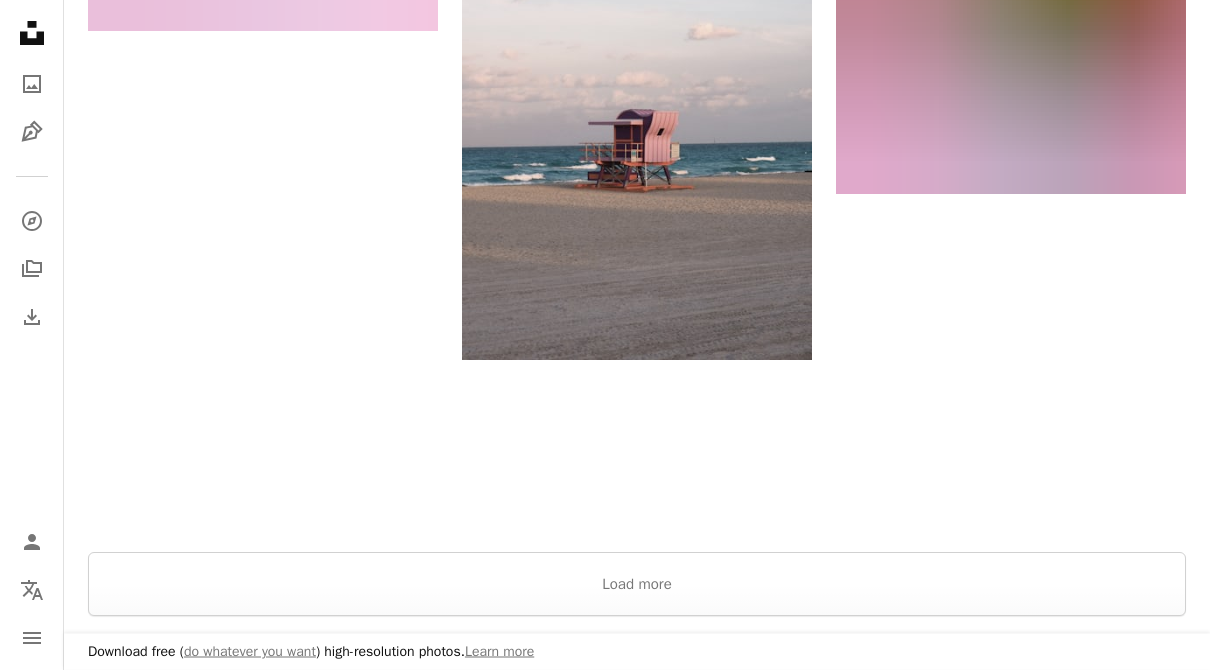scroll, scrollTop: 3031, scrollLeft: 0, axis: vertical 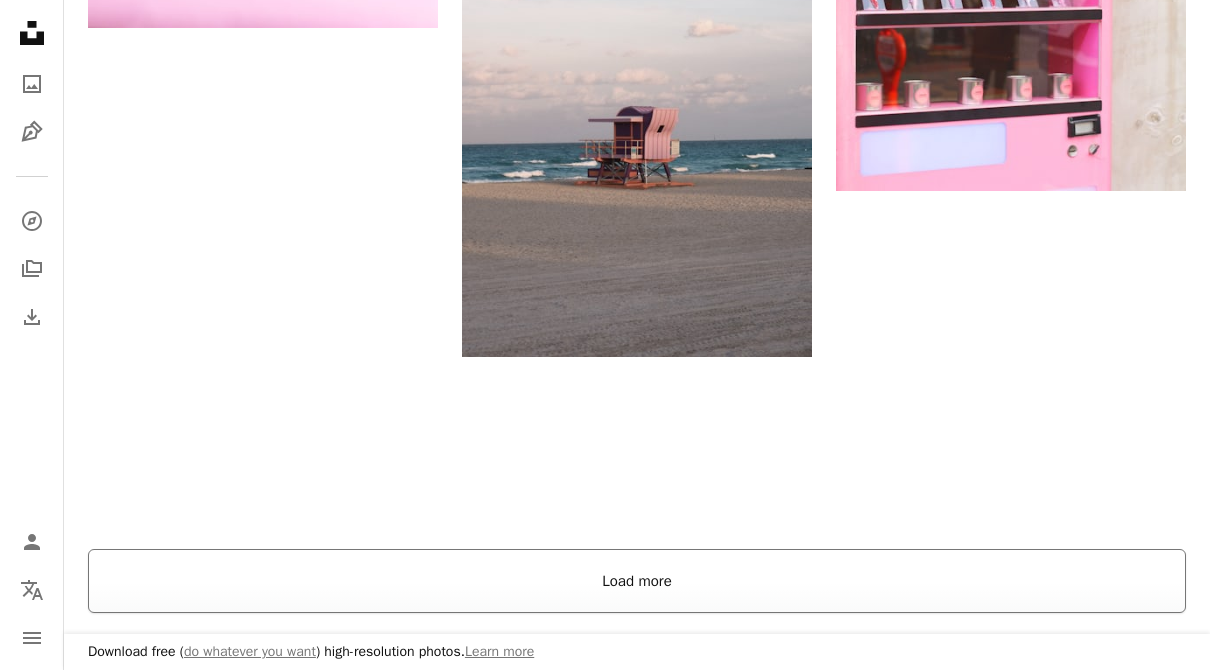 click on "Load more" at bounding box center (637, 581) 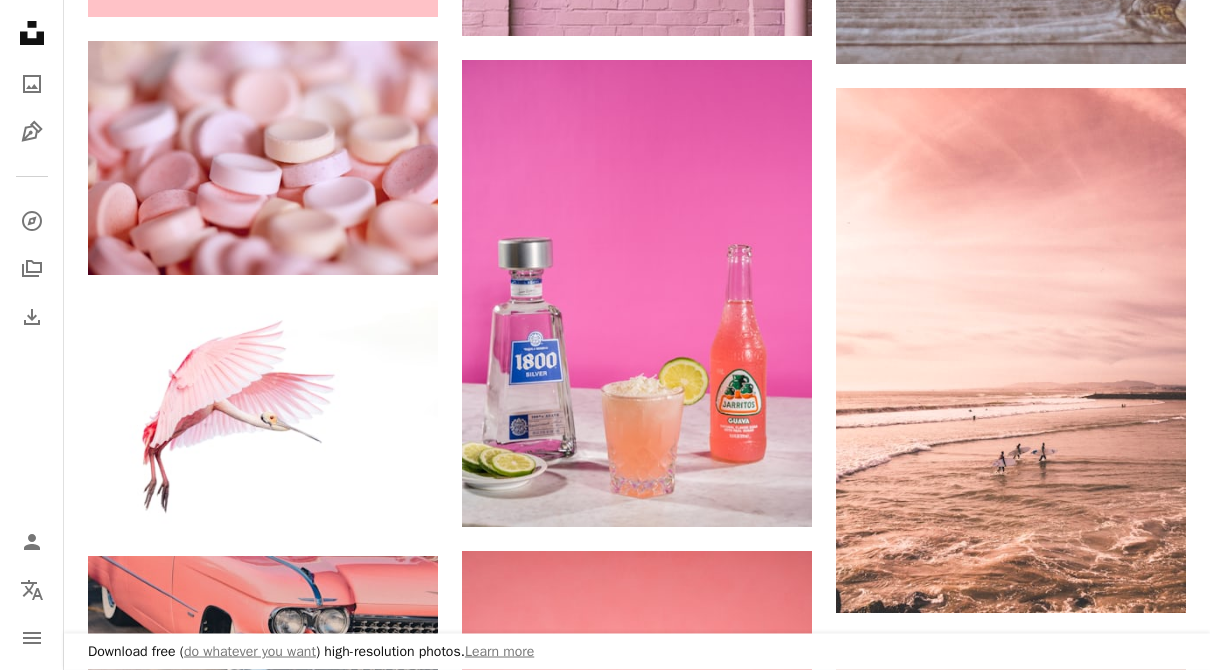 scroll, scrollTop: 10677, scrollLeft: 0, axis: vertical 